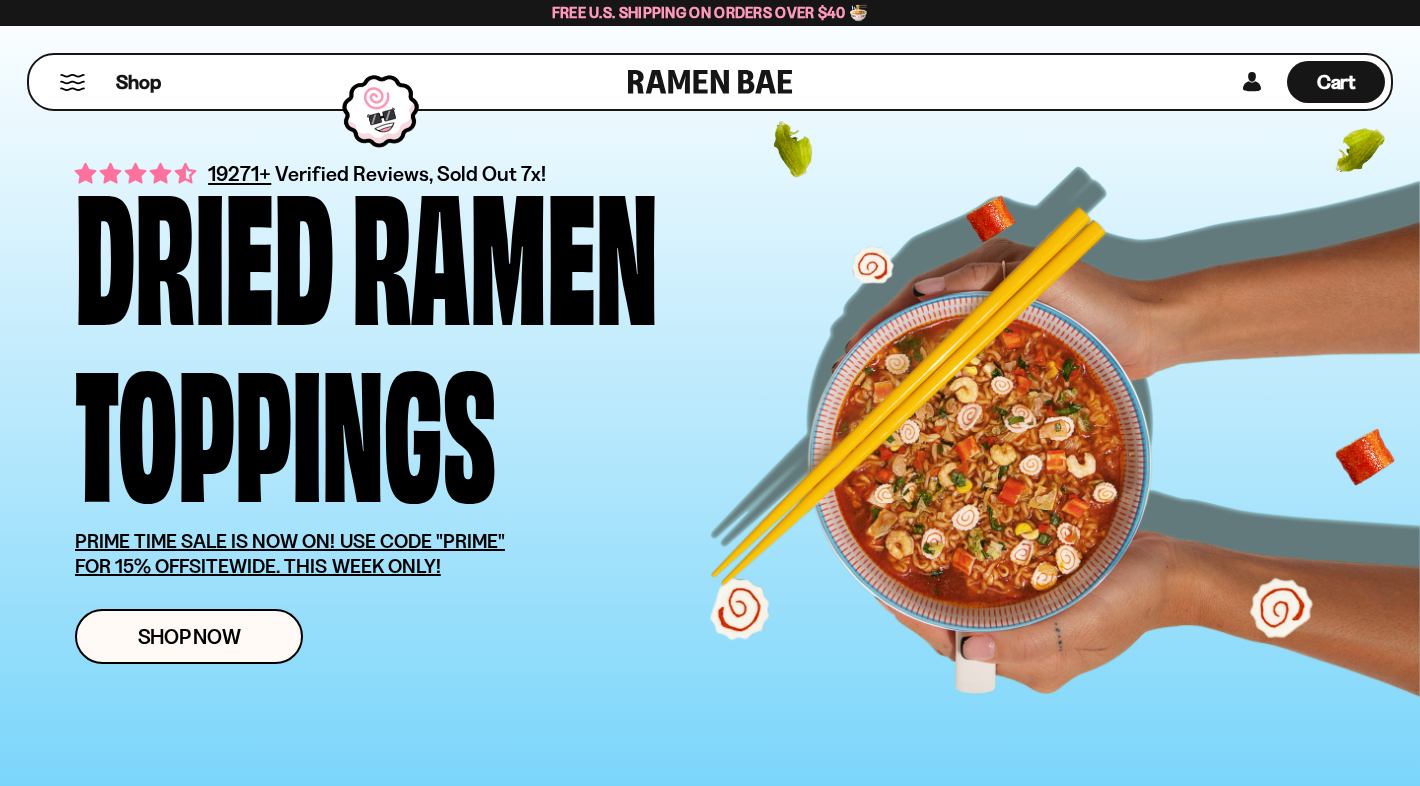 scroll, scrollTop: 0, scrollLeft: 0, axis: both 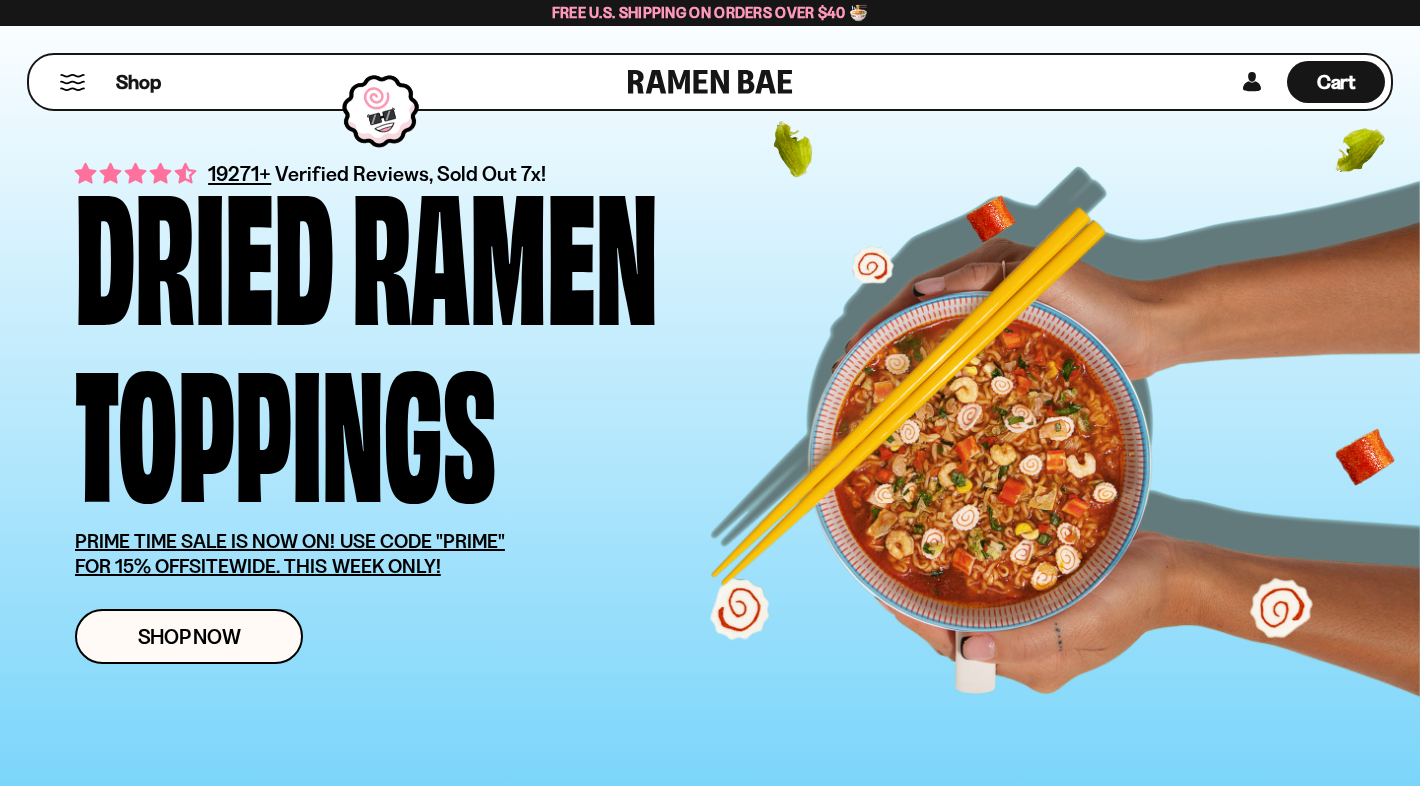 click on "19271+
Verified Reviews, Sold Out 7x!
Dried   Ramen   Toppings
PRIME TIME SALE IS NOW ON! USE CODE "PRIME" FOR 15% OFFSITEWIDE.  THIS WEEK ONLY!
Shop Now" at bounding box center [740, 411] 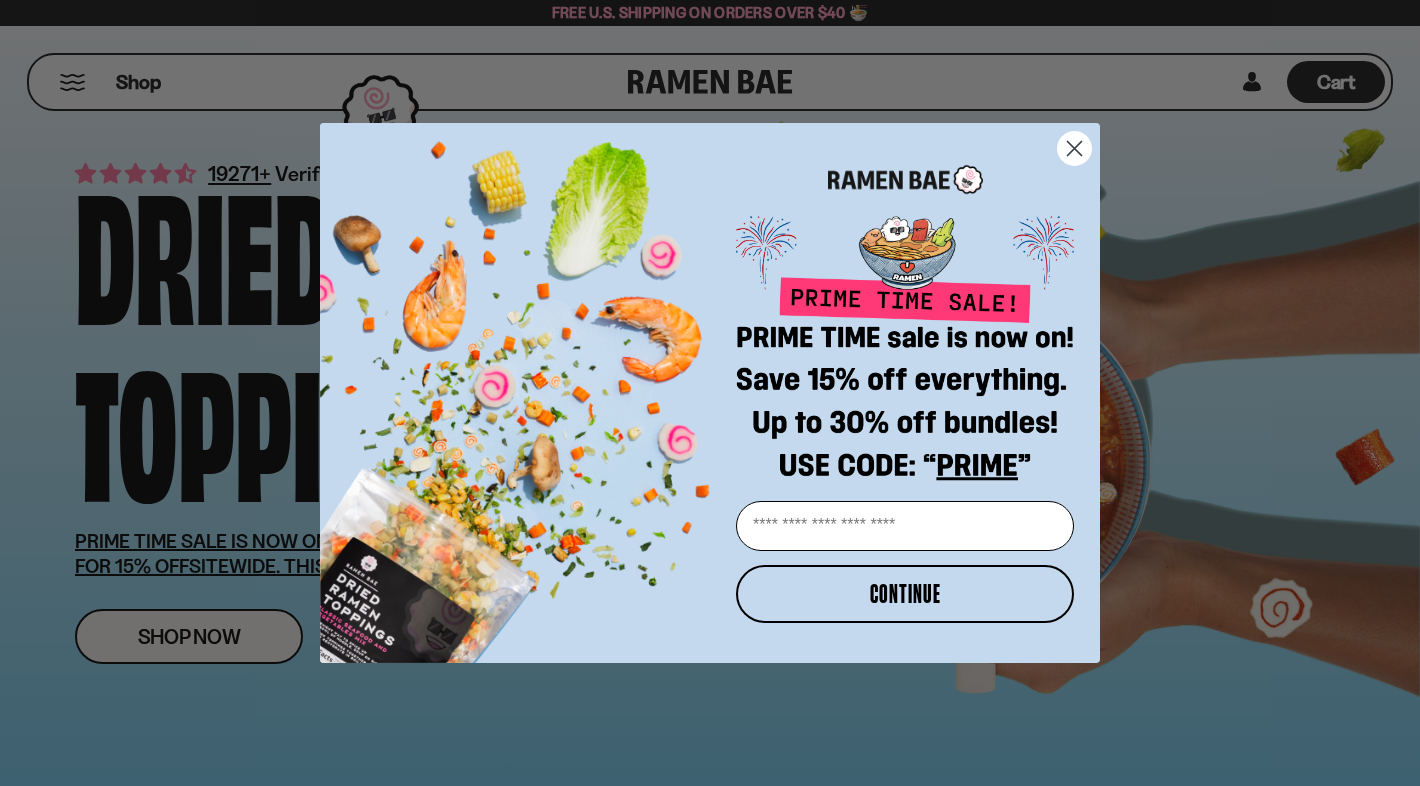 click 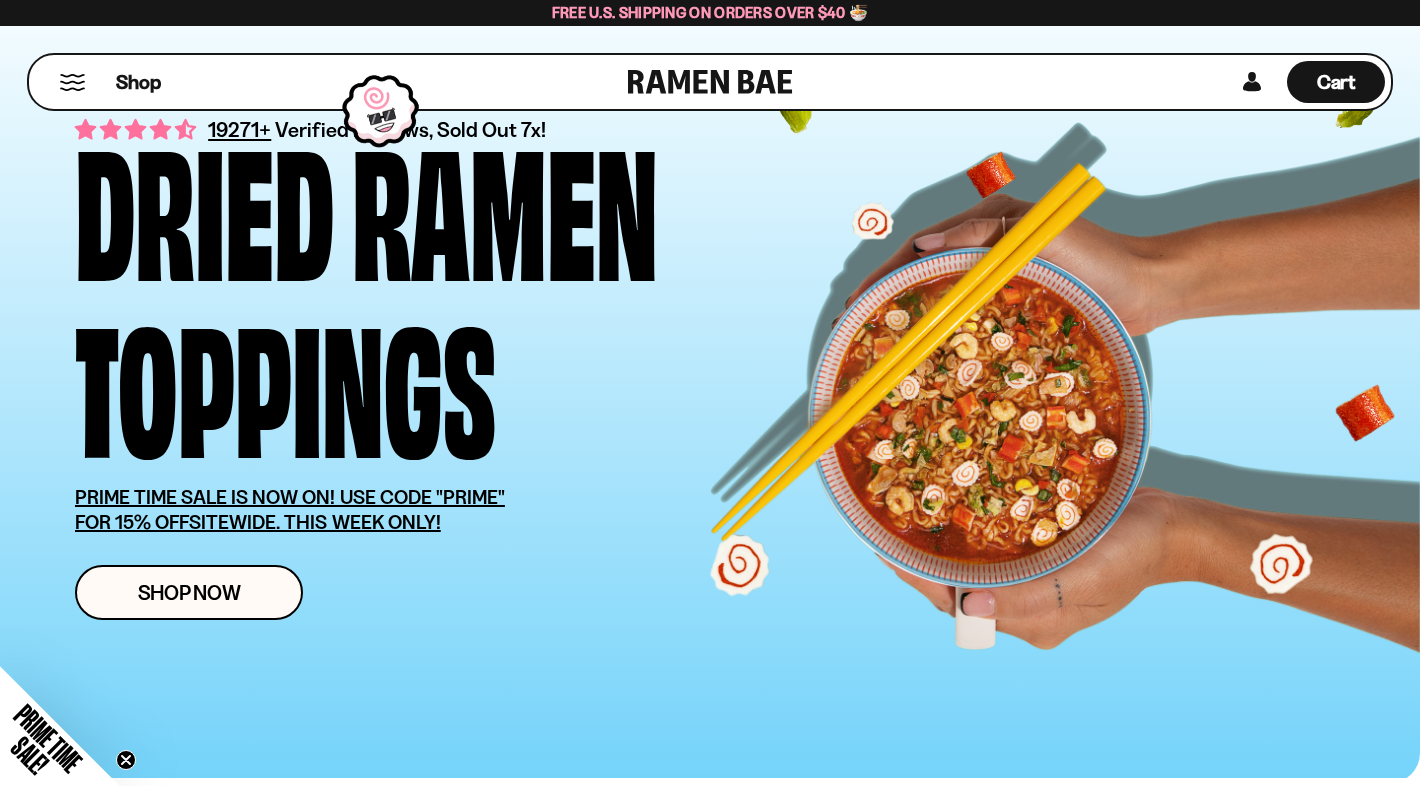 scroll, scrollTop: 0, scrollLeft: 0, axis: both 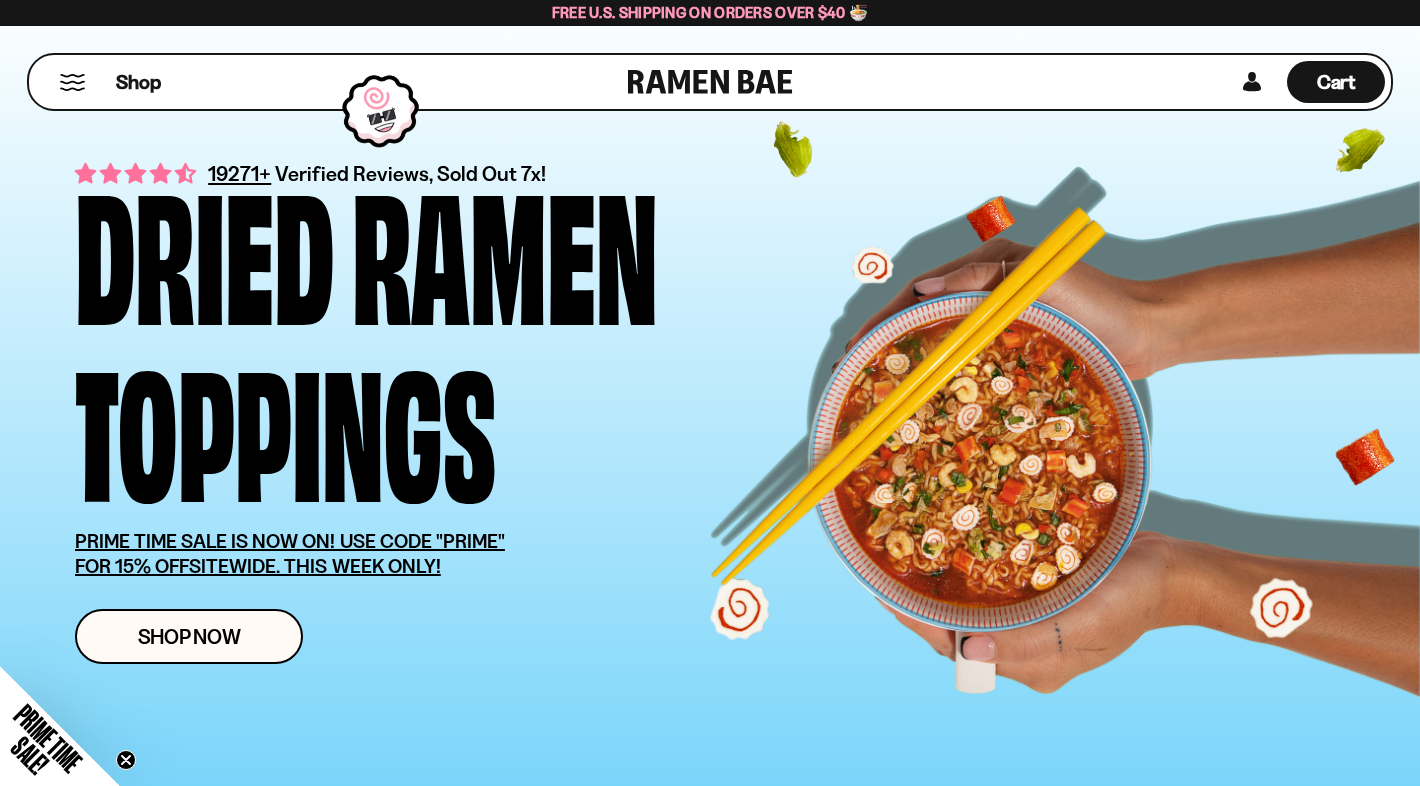 click on "Shop" at bounding box center [331, 82] 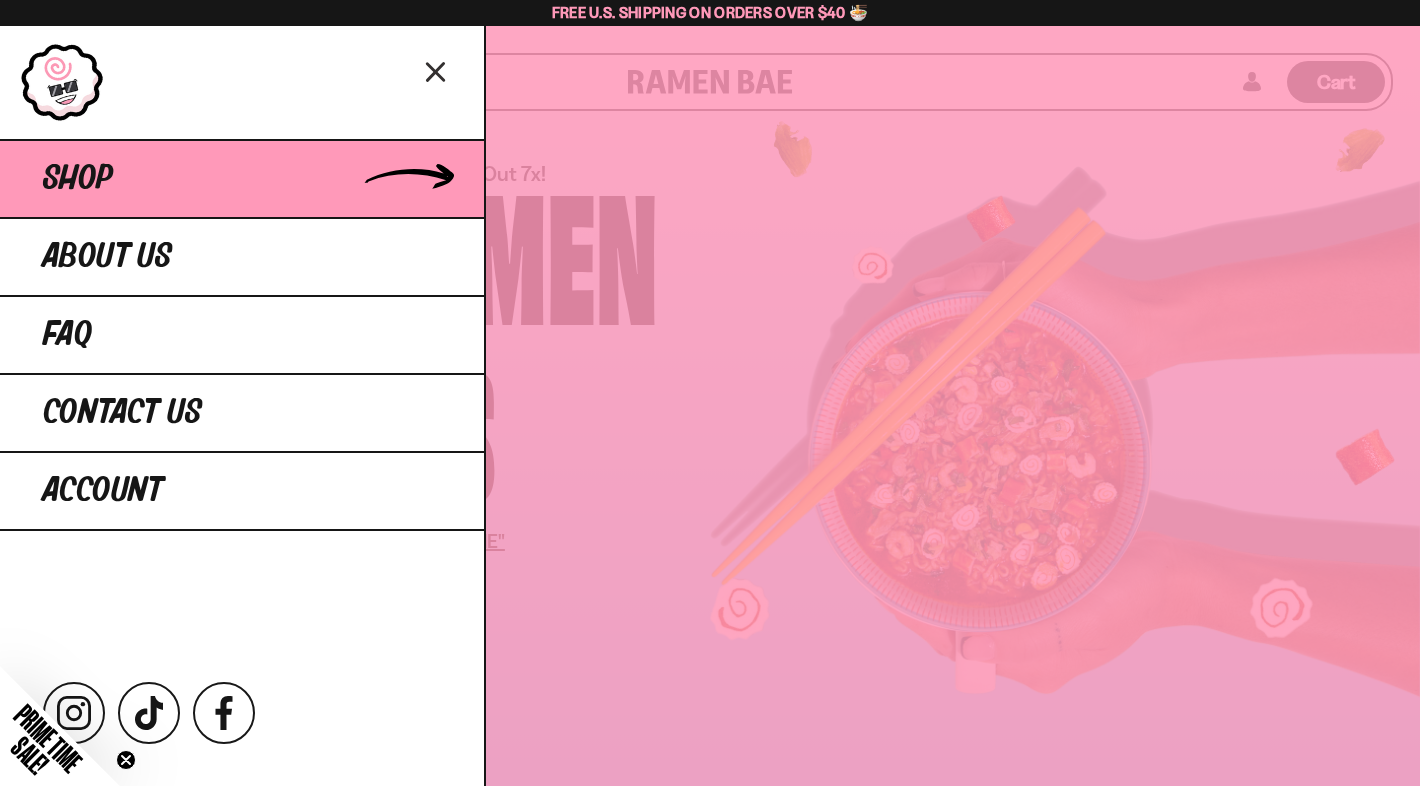 click on "Shop" at bounding box center (242, 178) 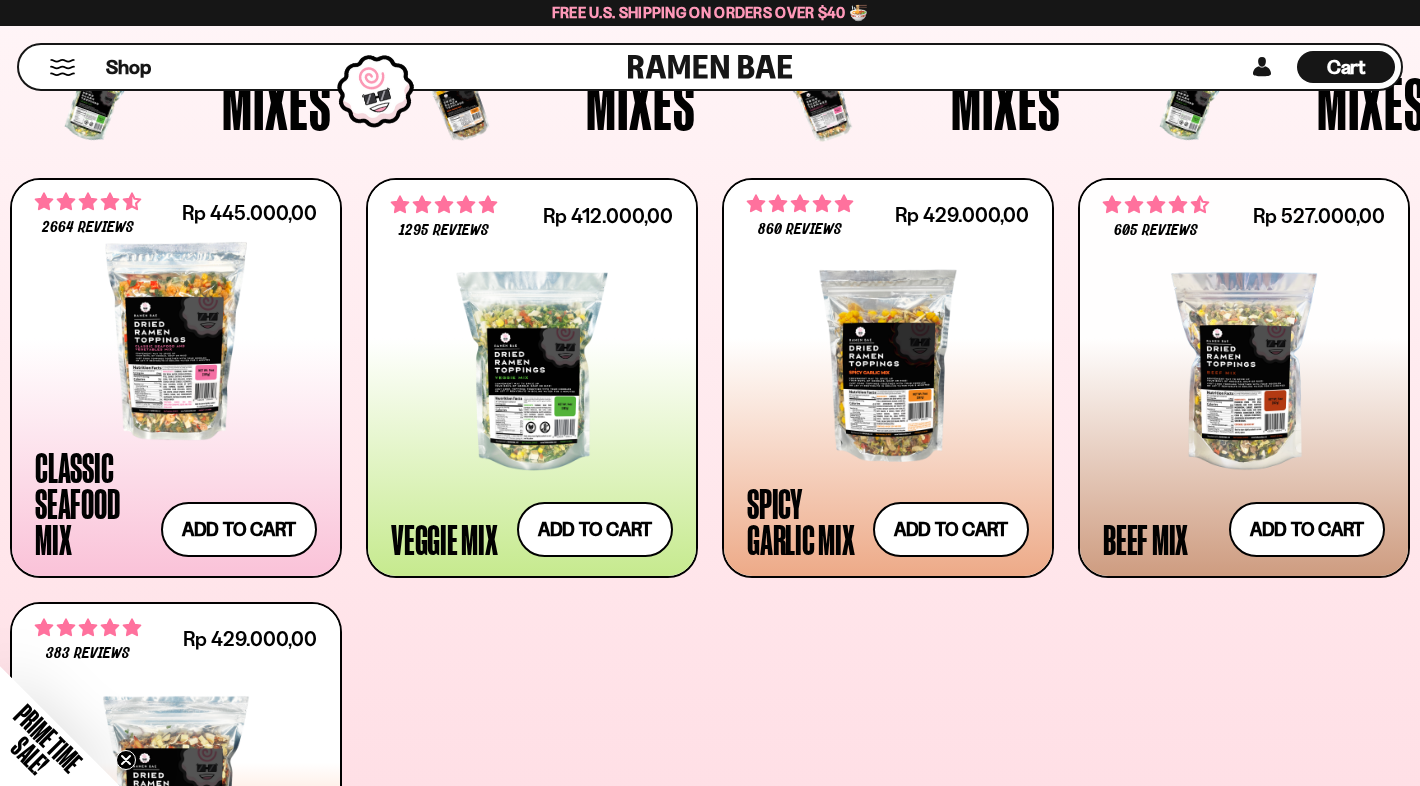 scroll, scrollTop: 697, scrollLeft: 0, axis: vertical 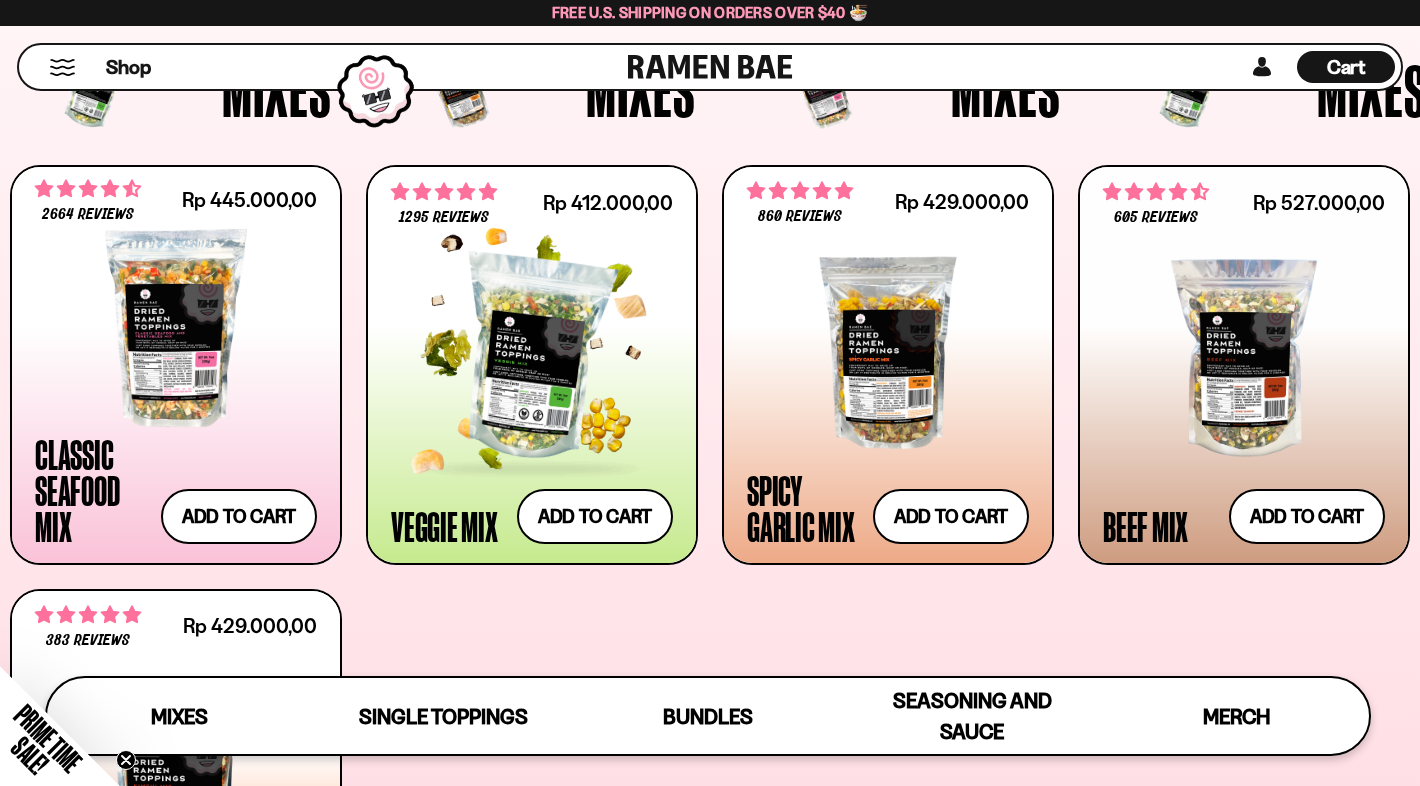 click at bounding box center [532, 358] 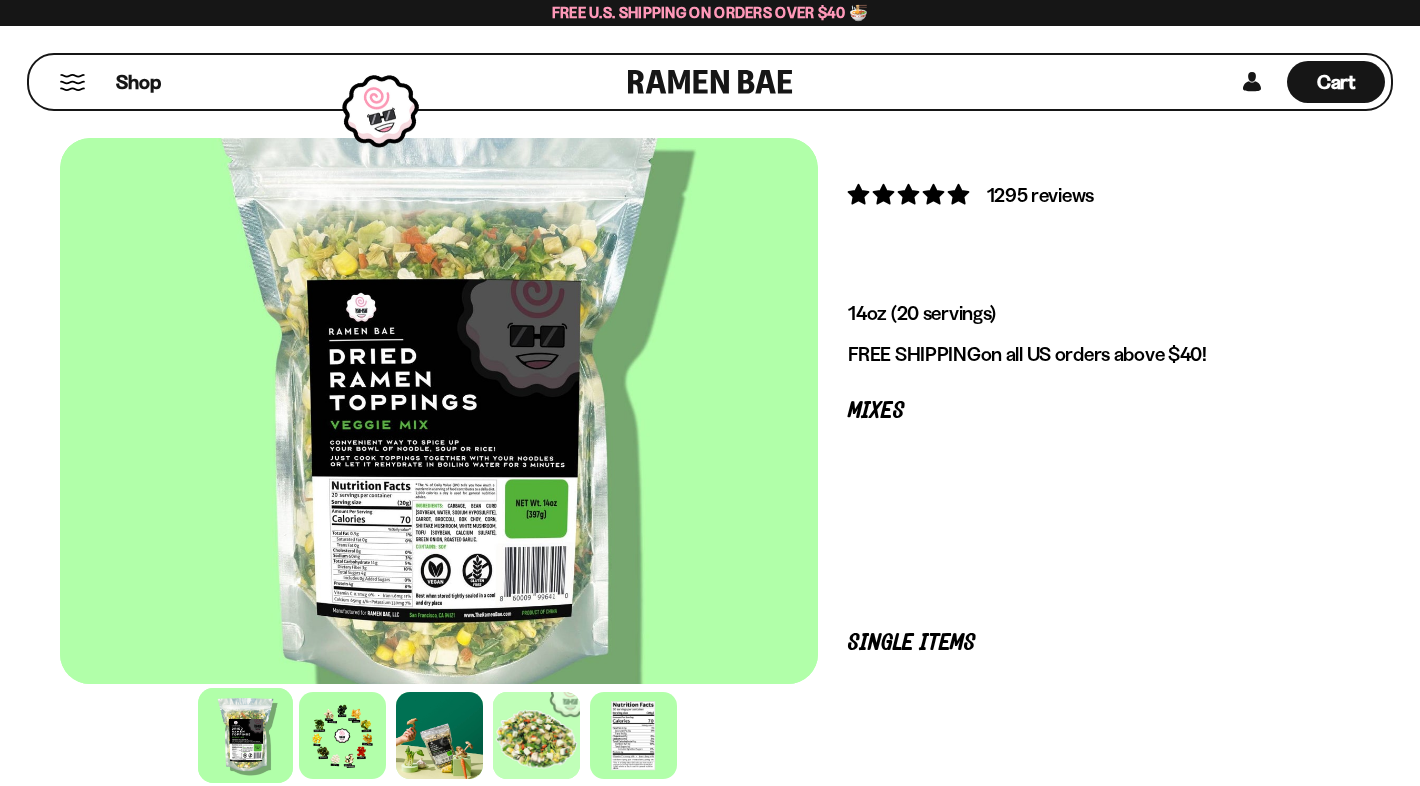 scroll, scrollTop: 0, scrollLeft: 0, axis: both 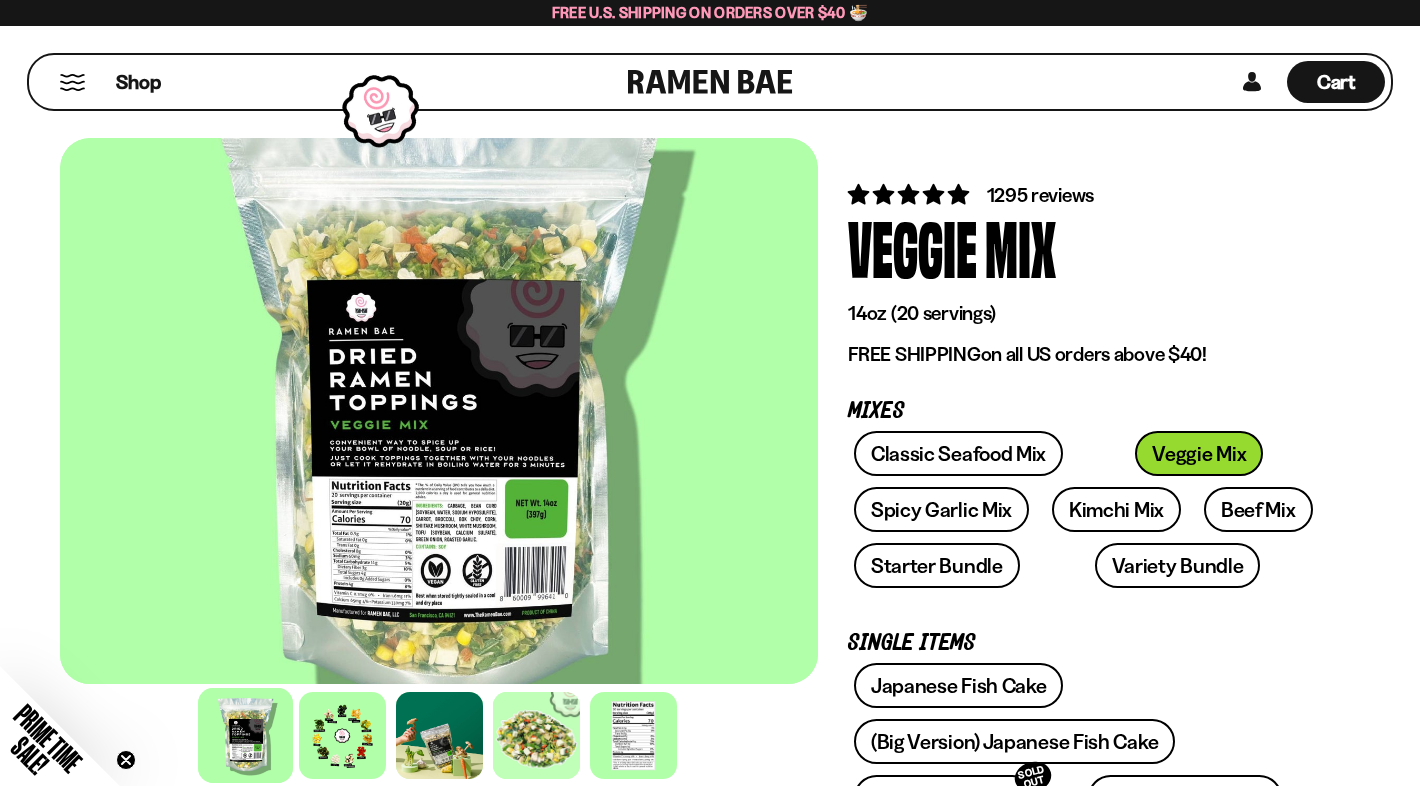 click on "Veggie" at bounding box center [912, 246] 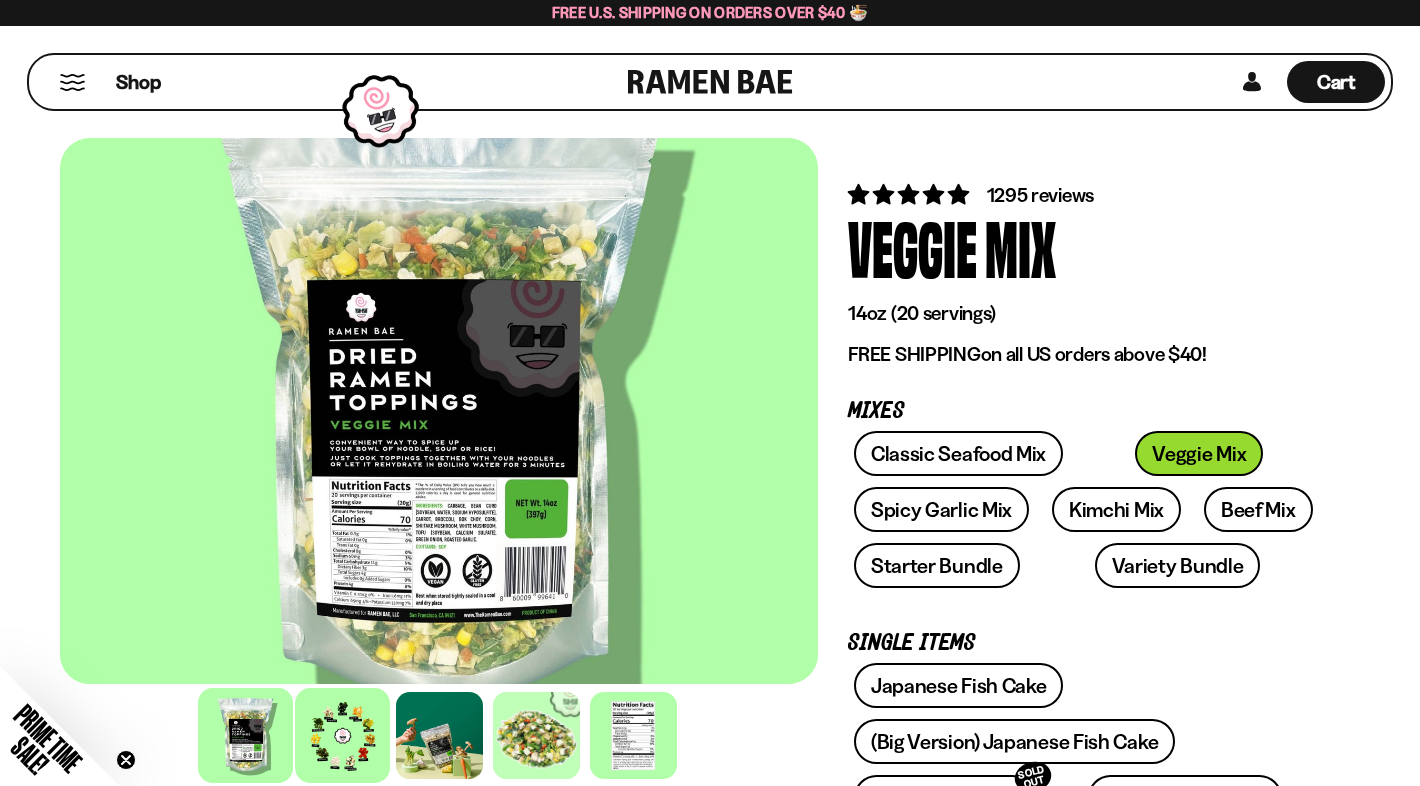 click at bounding box center [342, 735] 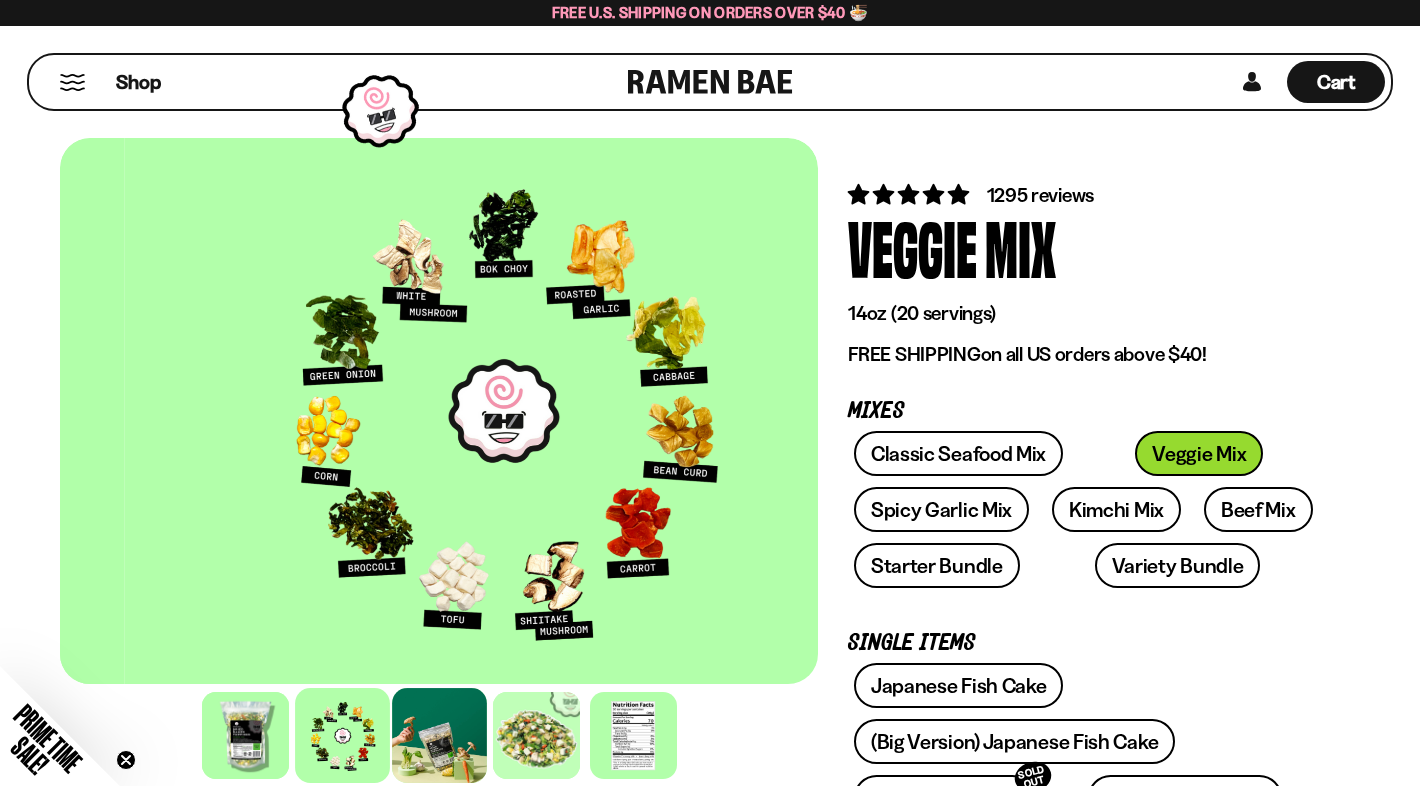 click at bounding box center (439, 735) 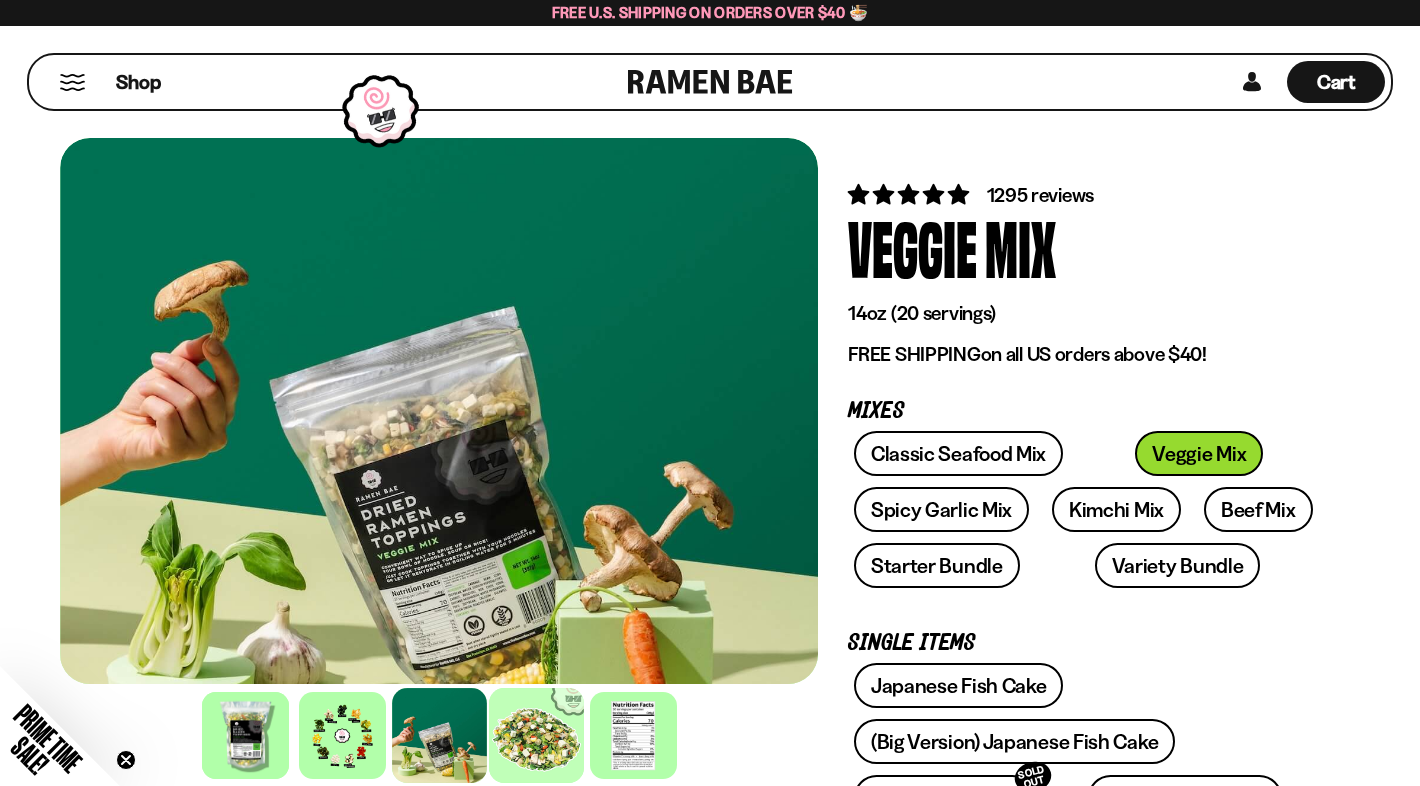 click at bounding box center [536, 735] 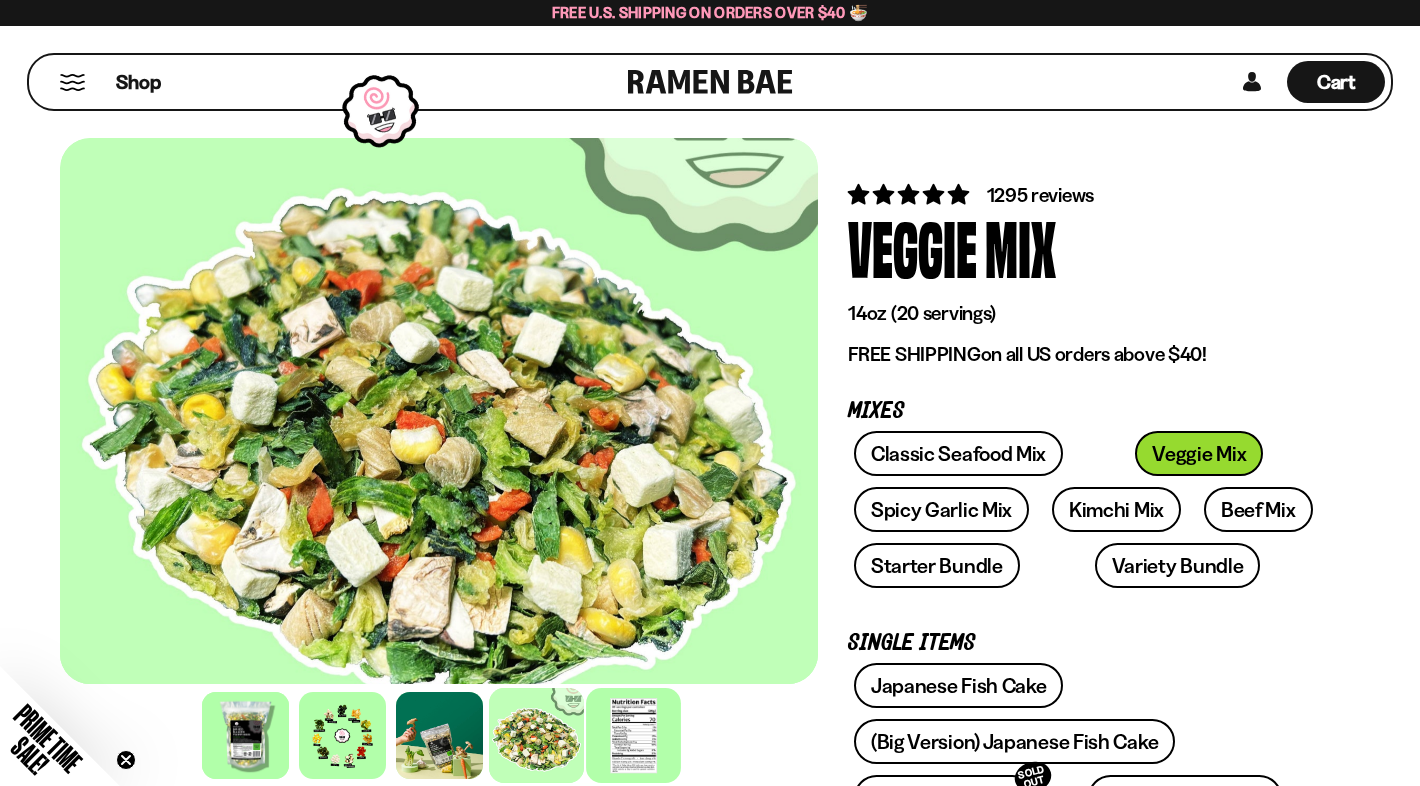 click at bounding box center [633, 735] 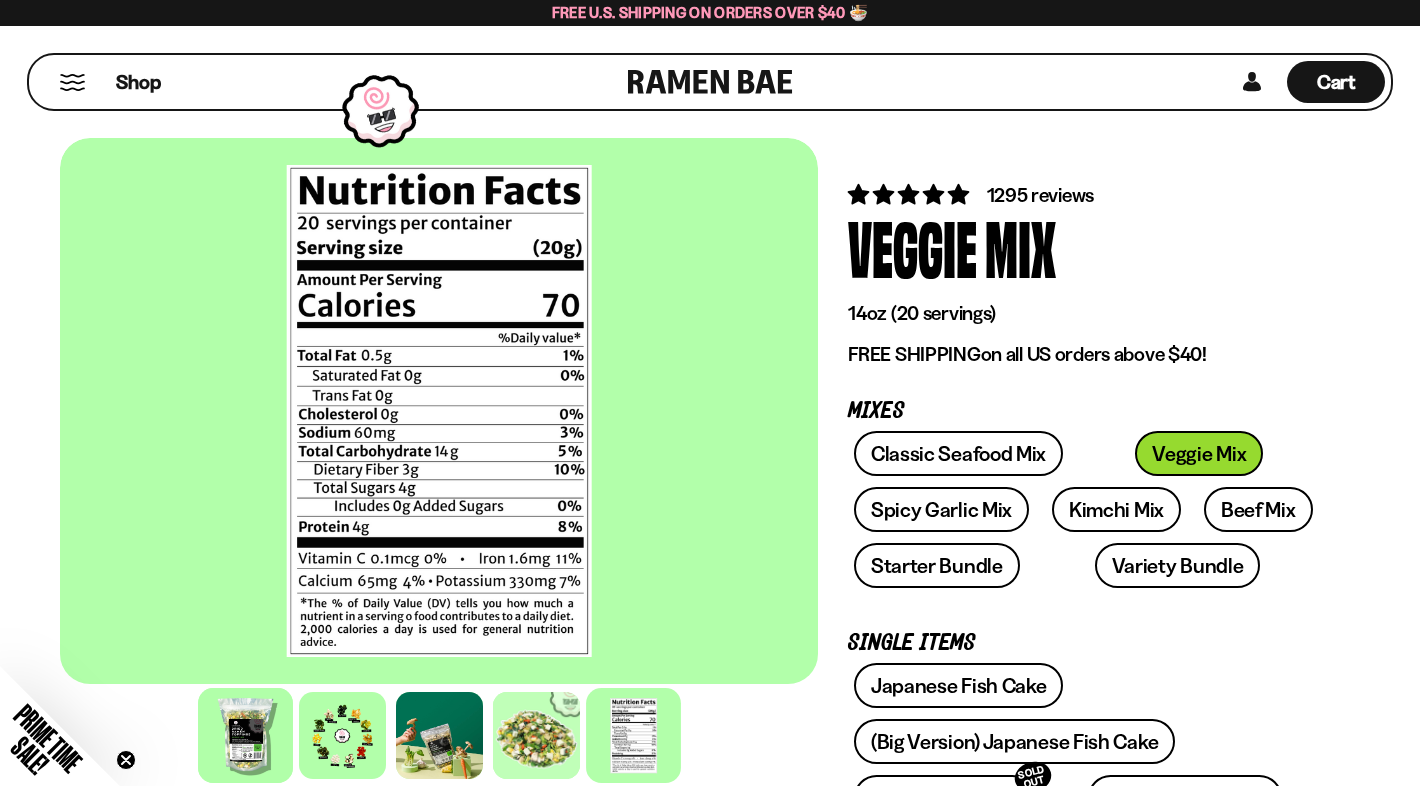 click at bounding box center [245, 735] 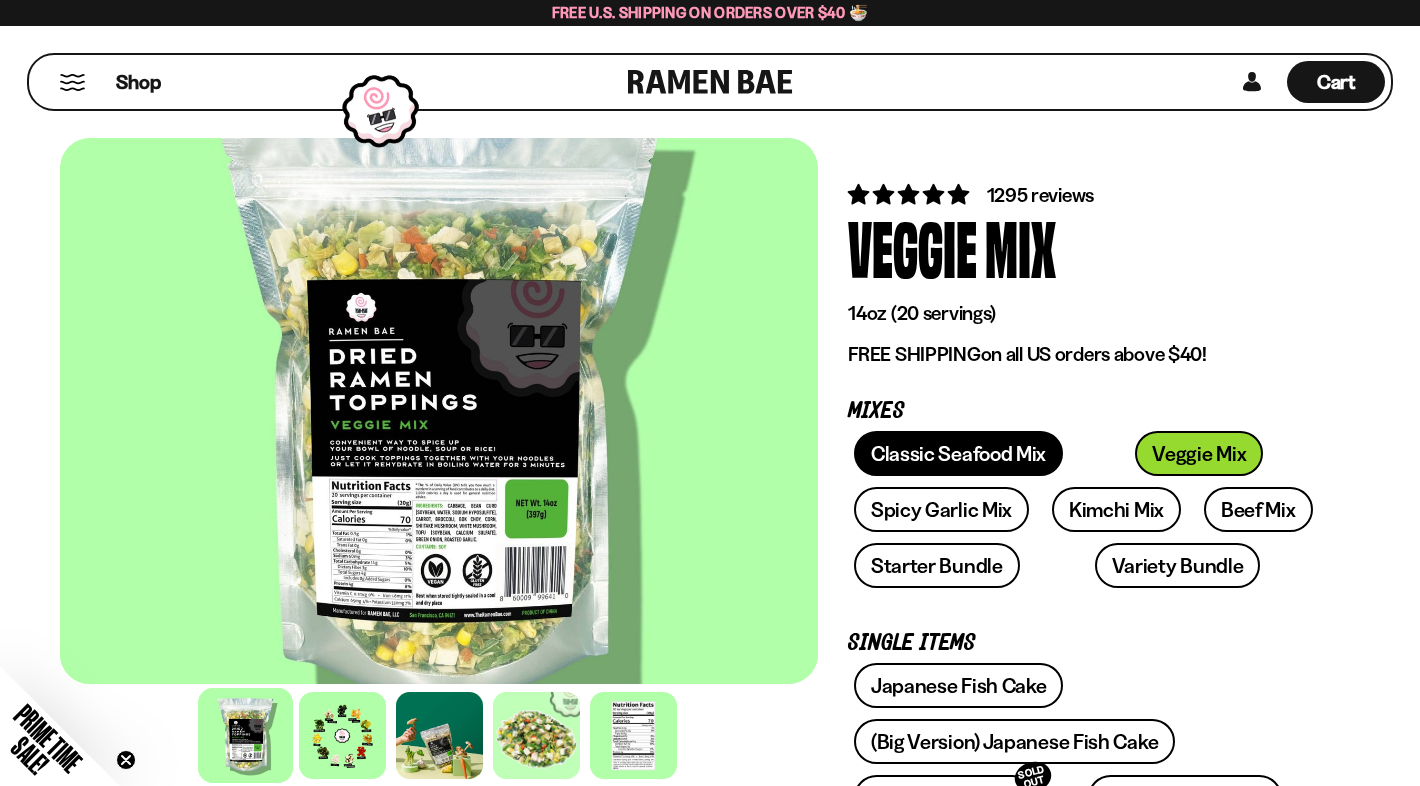 click on "Classic Seafood Mix" at bounding box center (958, 453) 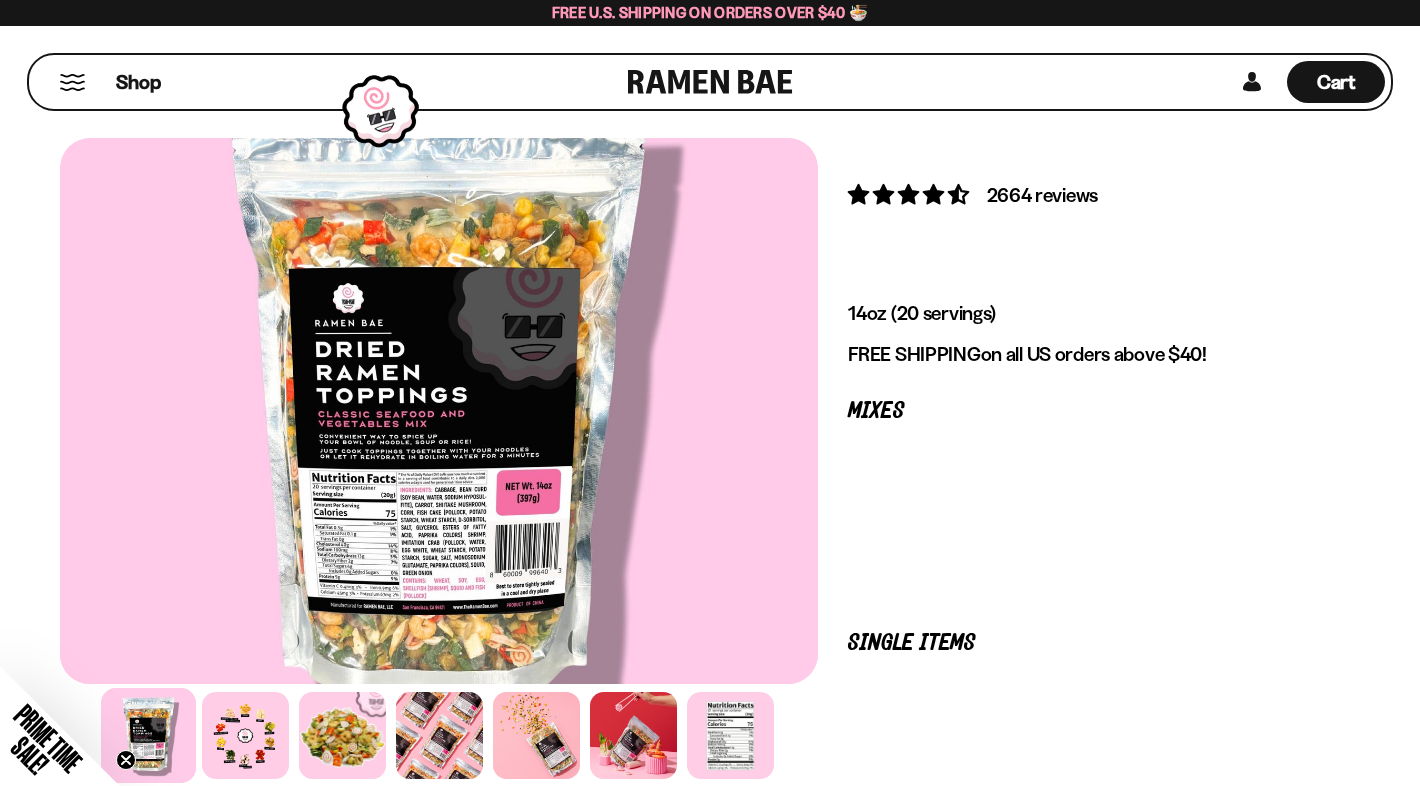 scroll, scrollTop: 0, scrollLeft: 0, axis: both 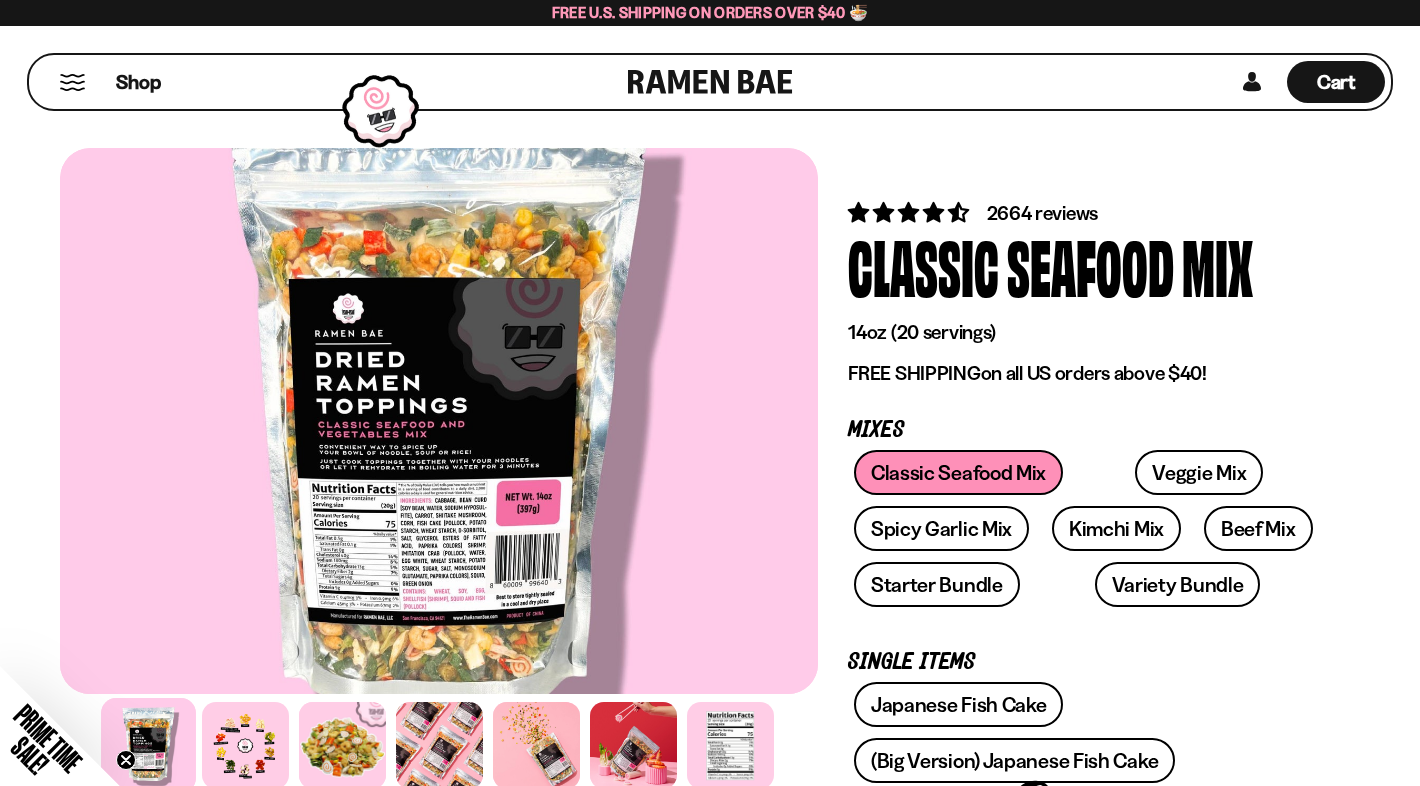 click on "2664 reviews
Classic   Seafood   Mix
14oz (20 servings) FREE SHIPPING  on all US orders above $40!
Mixes
Classic Seafood Mix
Veggie Mix
Spicy Garlic Mix
1" at bounding box center (1089, 1191) 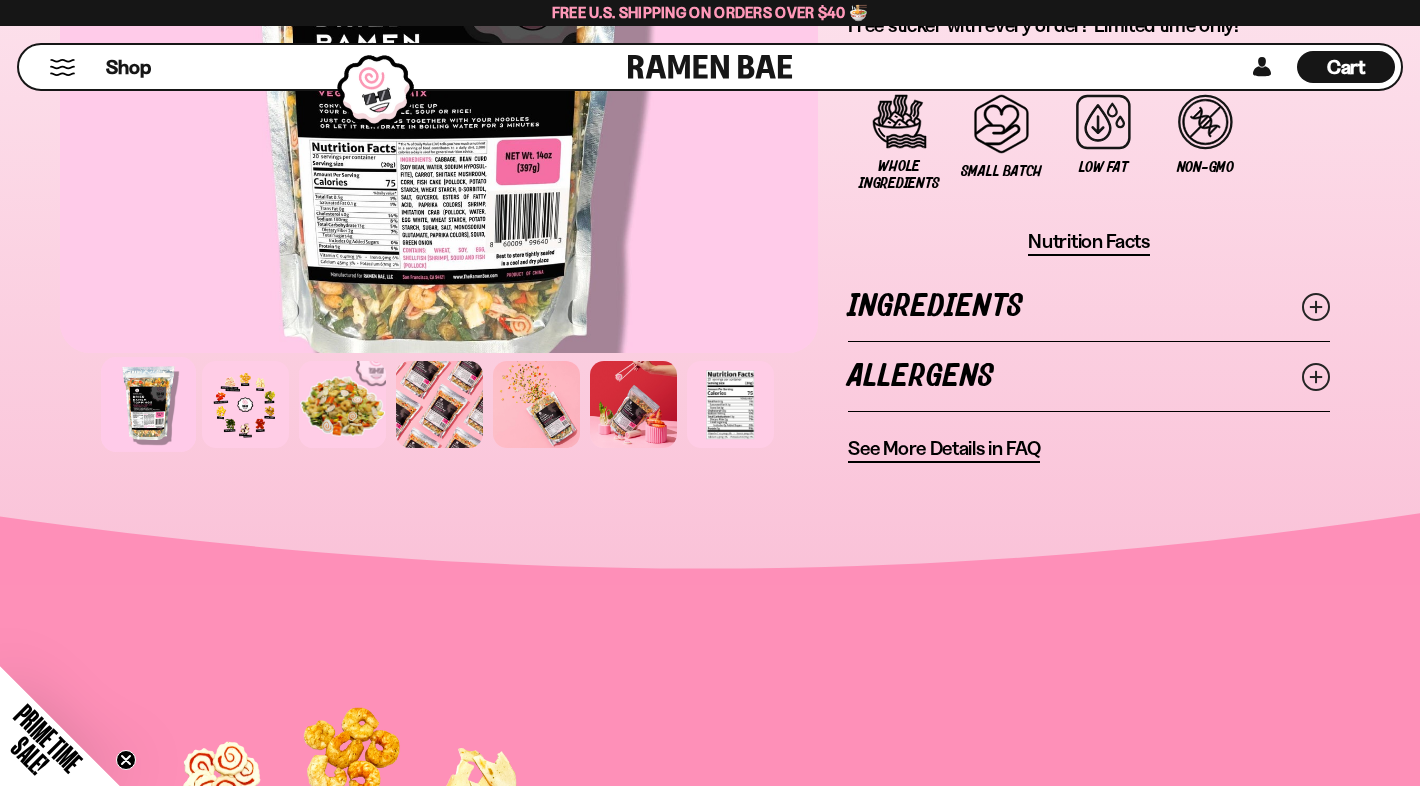 scroll, scrollTop: 1774, scrollLeft: 0, axis: vertical 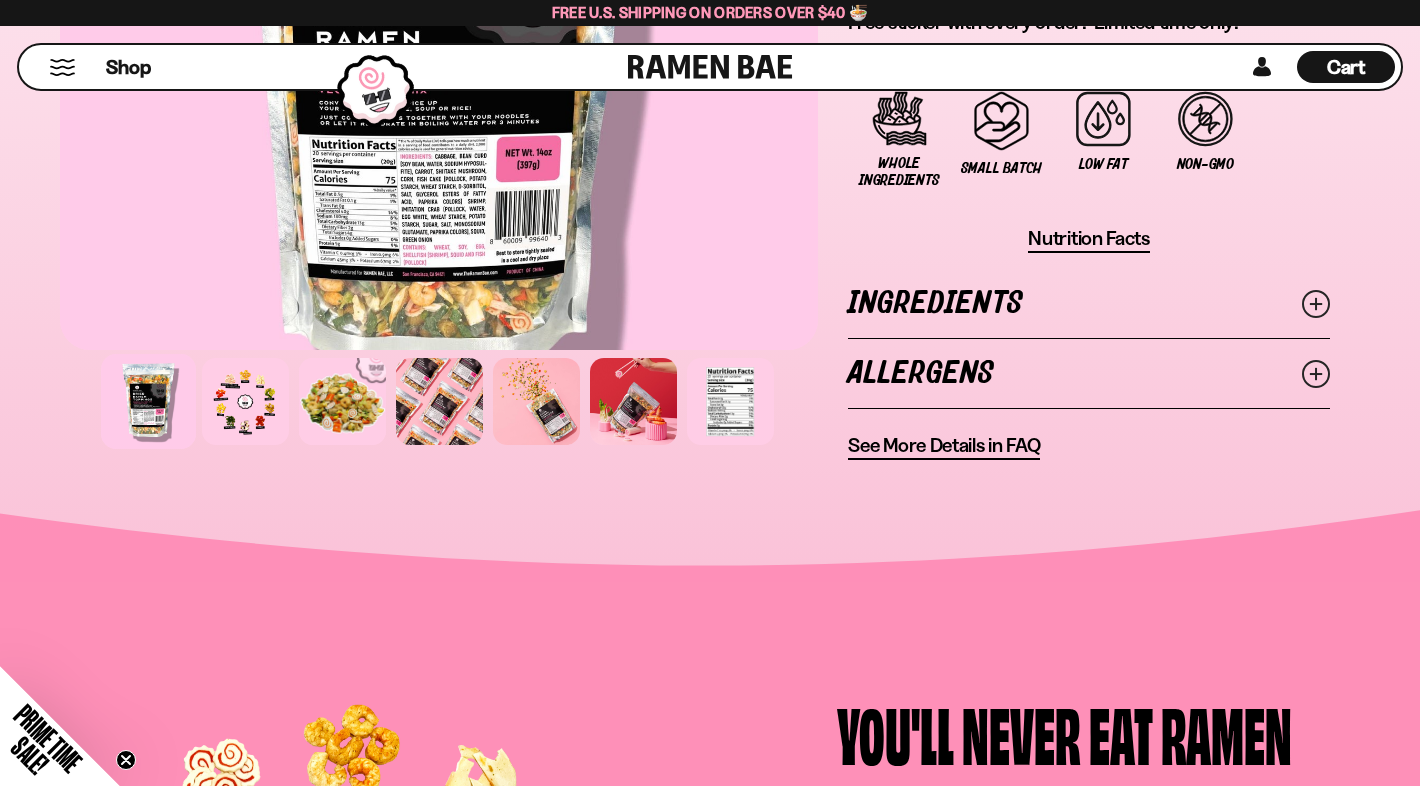 click on "Ingredients" at bounding box center (1089, 303) 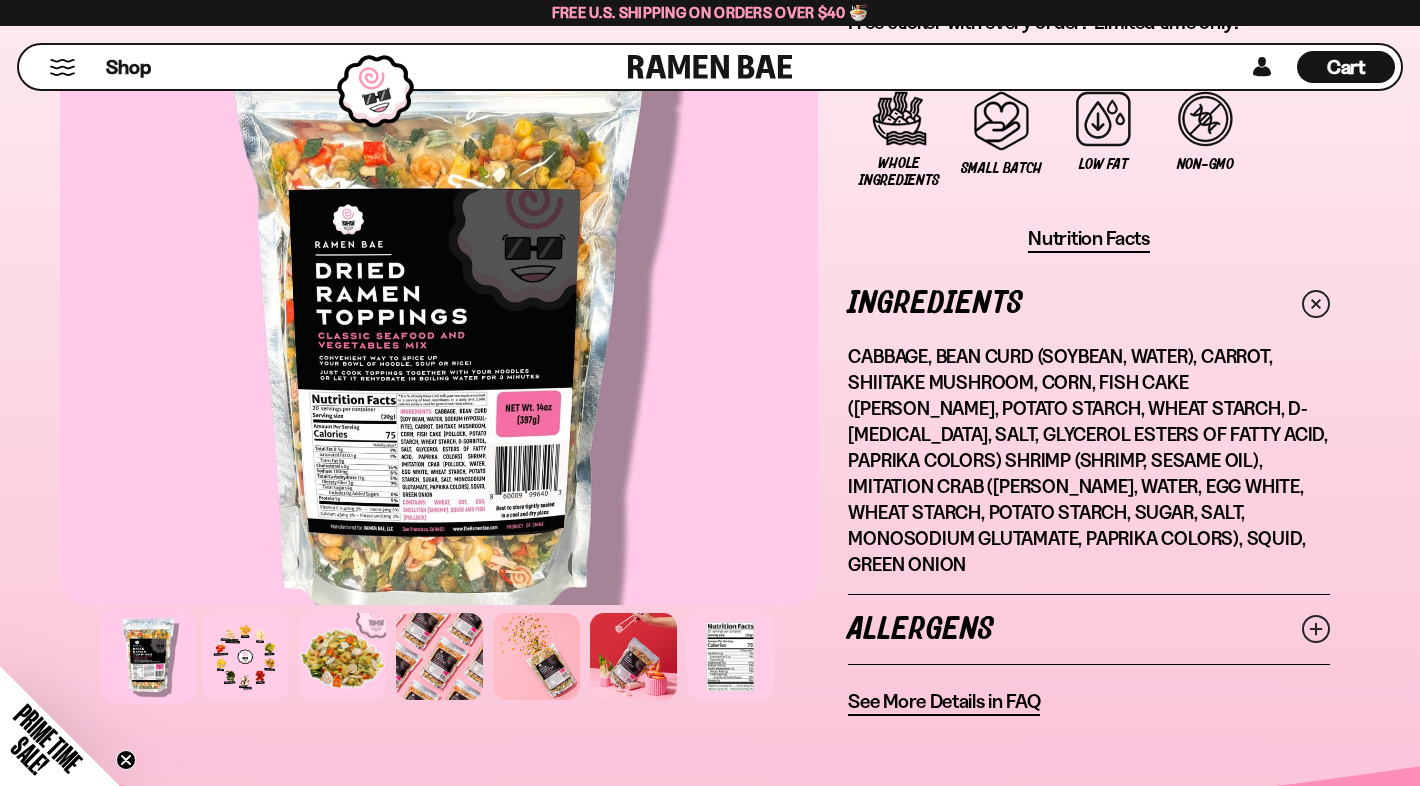 click on "Ingredients" at bounding box center [1089, 303] 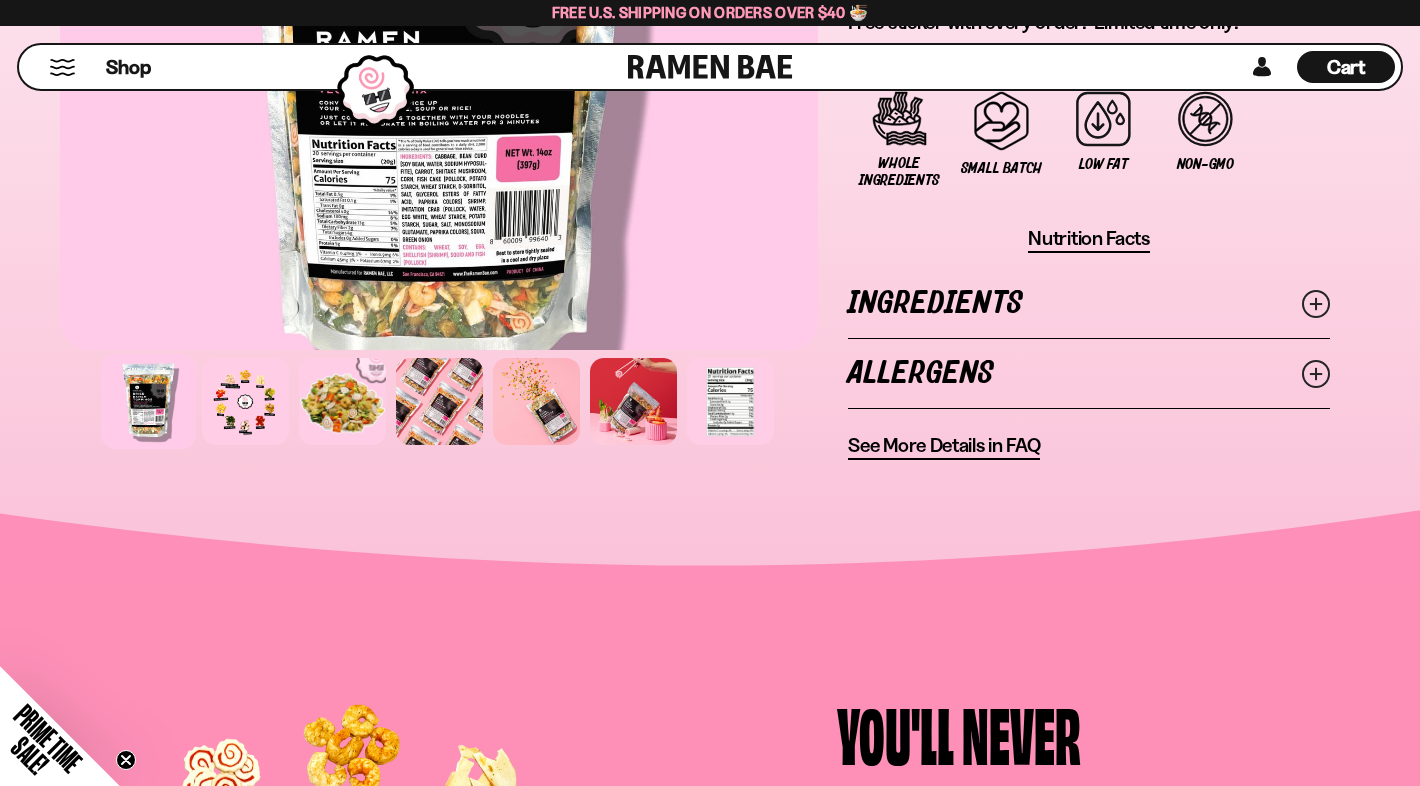 click on "Allergens" at bounding box center (1089, 373) 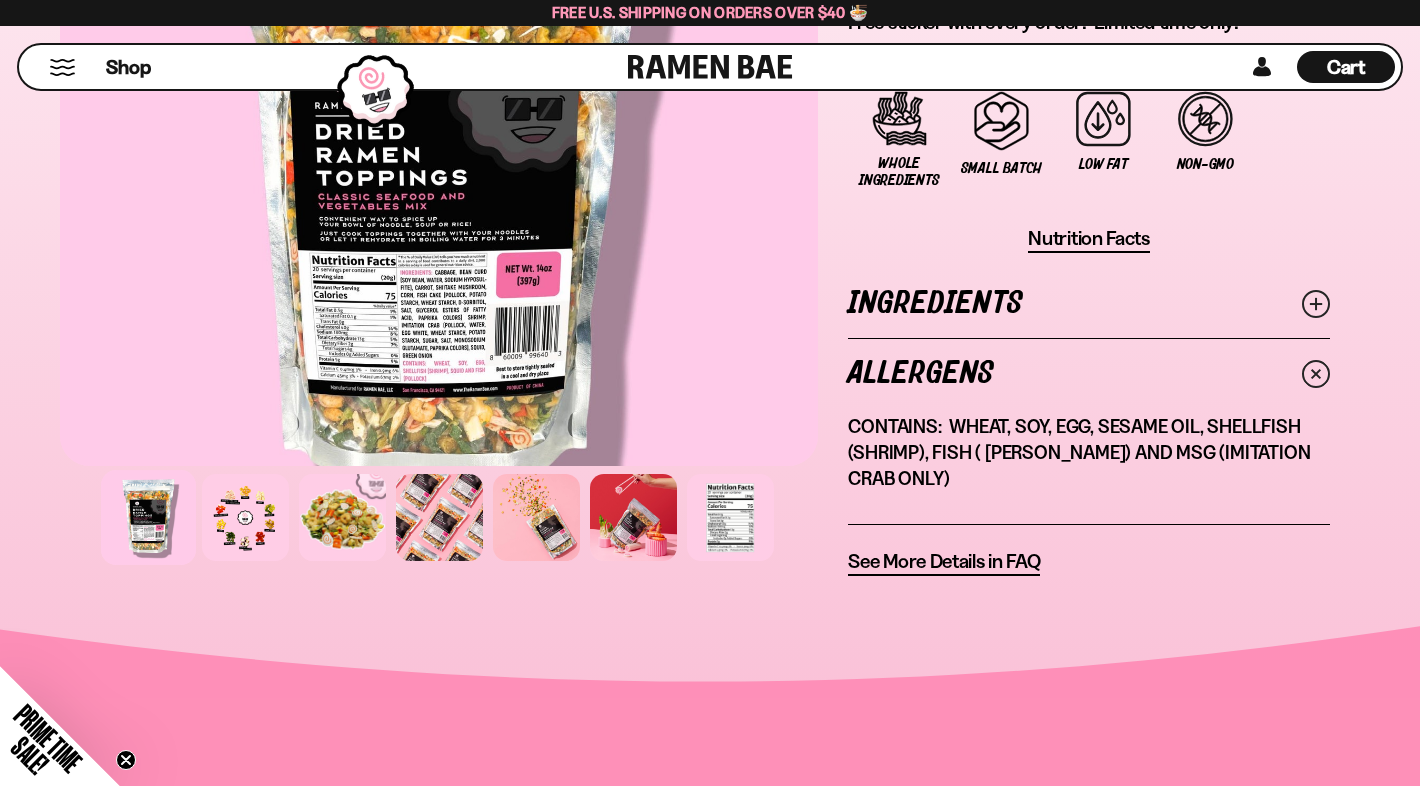 click on "Allergens" at bounding box center [1089, 373] 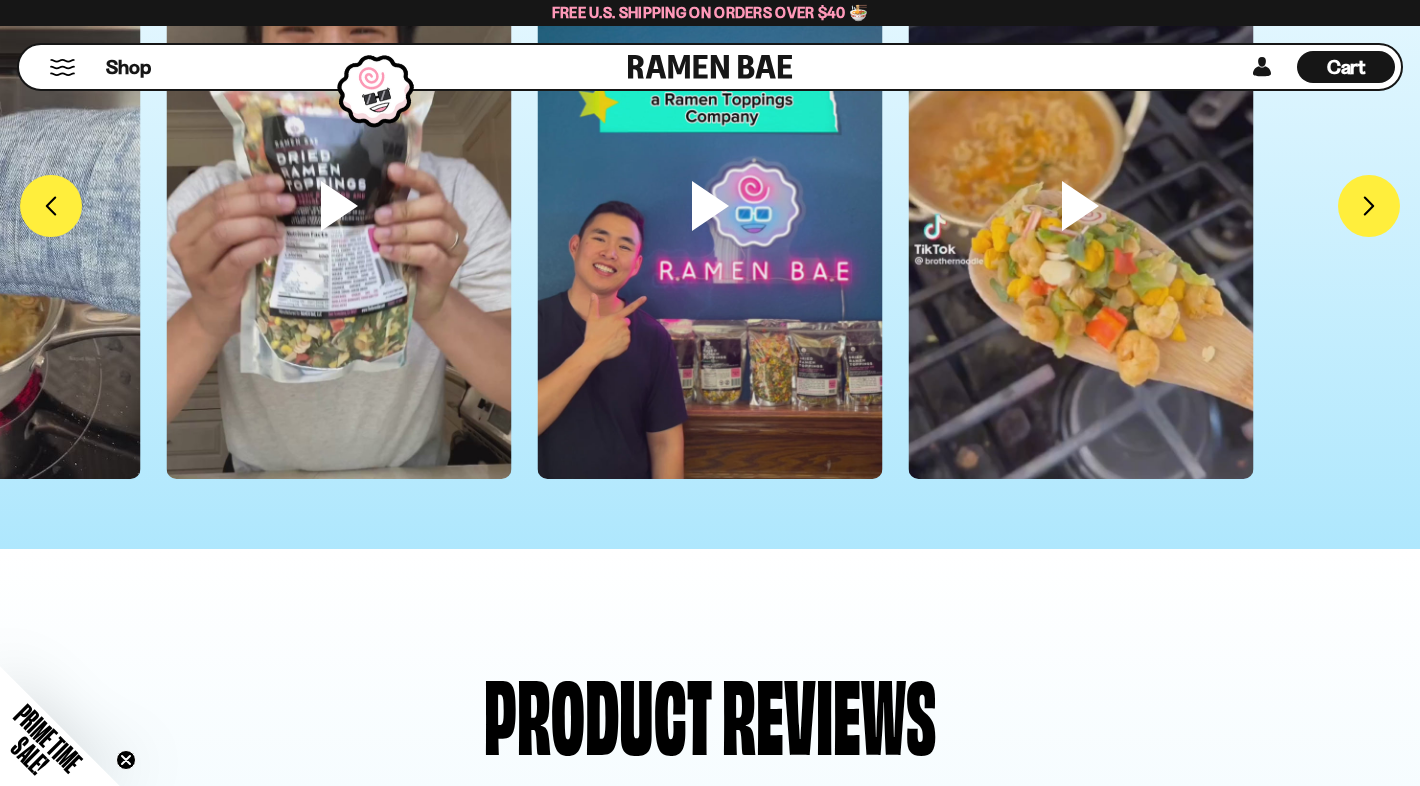 scroll, scrollTop: 5968, scrollLeft: 0, axis: vertical 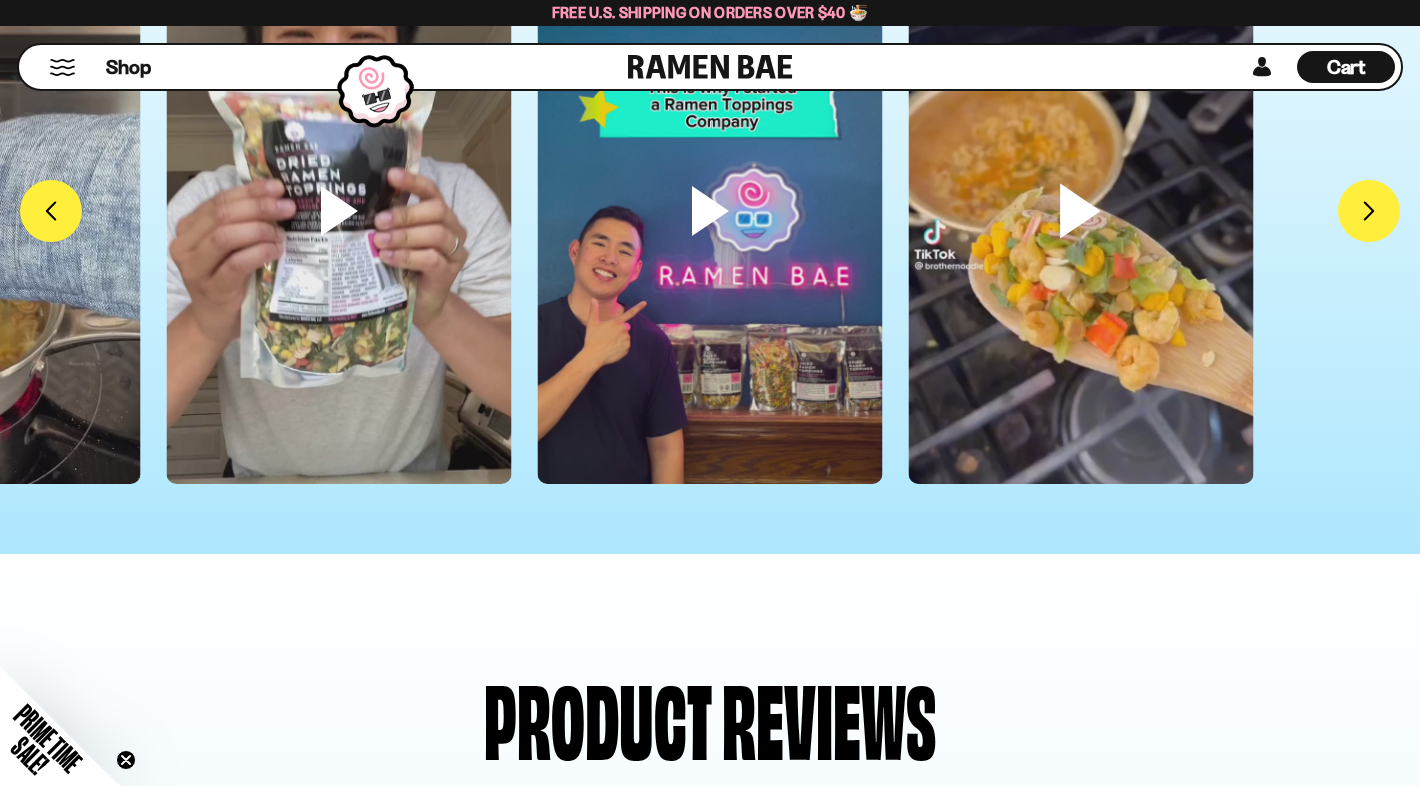 click at bounding box center (339, 244) 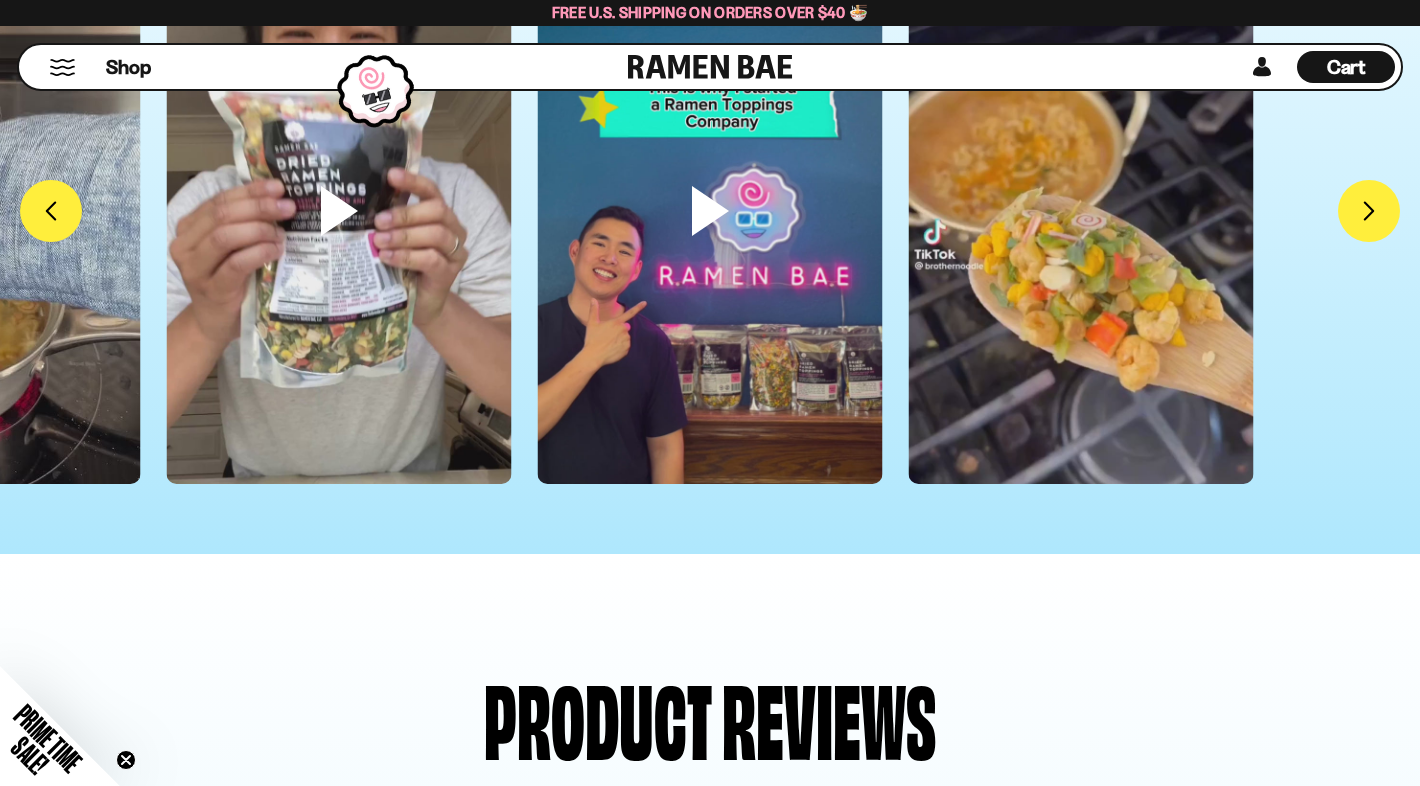 click at bounding box center [1080, 244] 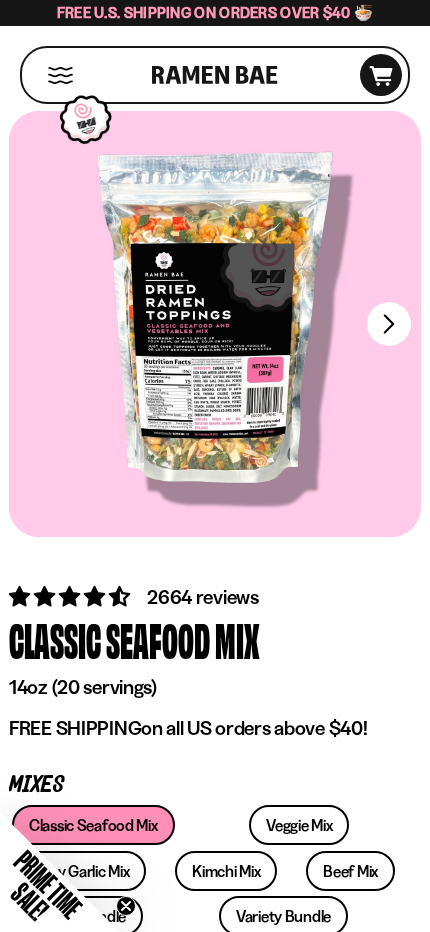 scroll, scrollTop: 0, scrollLeft: 0, axis: both 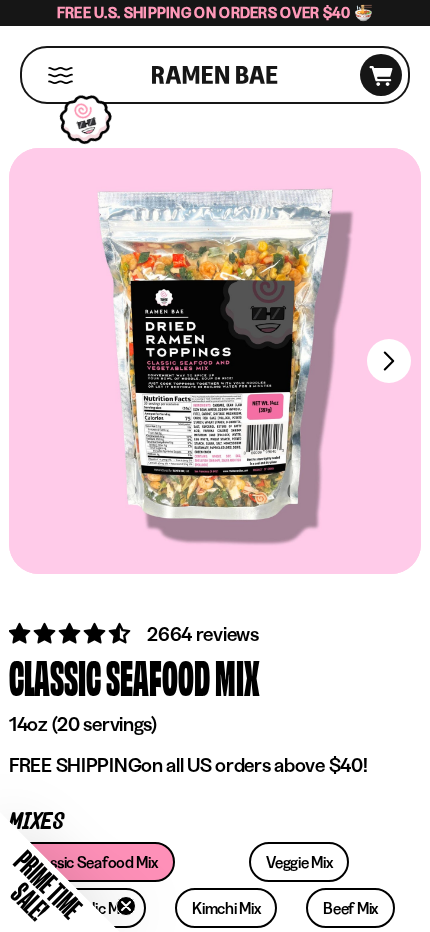 click on "FADCB6FD-DFAB-4417-9F21-029242090B77" at bounding box center [389, 361] 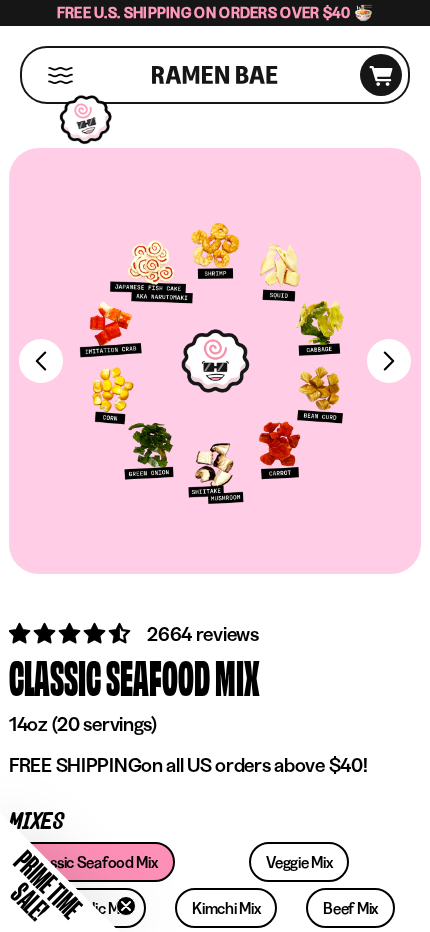 click on "FADCB6FD-DFAB-4417-9F21-029242090B77" at bounding box center [389, 361] 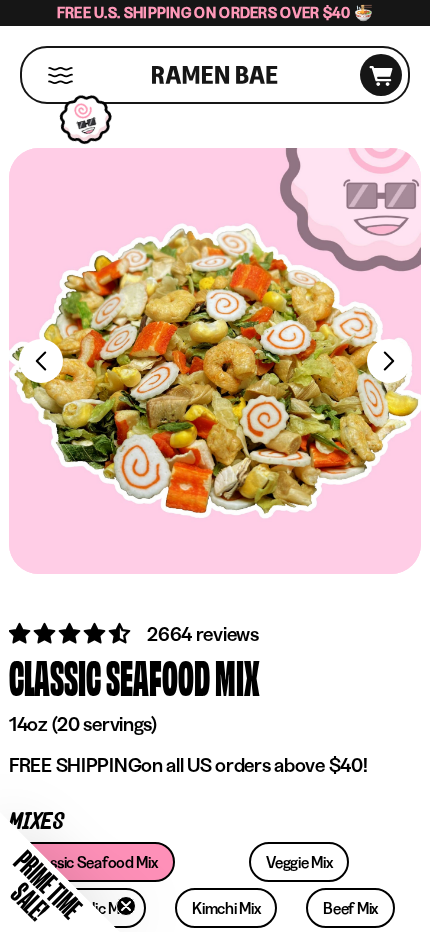 click on "FADCB6FD-DFAB-4417-9F21-029242090B77" at bounding box center [389, 361] 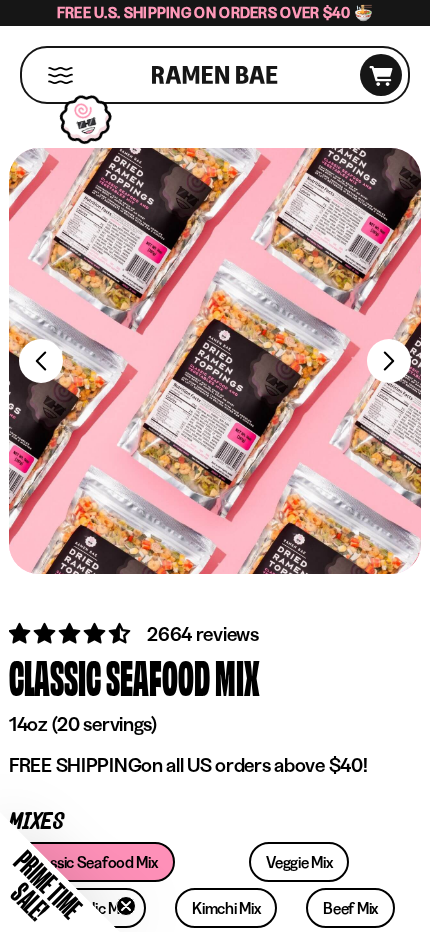 click on "FADCB6FD-DFAB-4417-9F21-029242090B77" at bounding box center (389, 361) 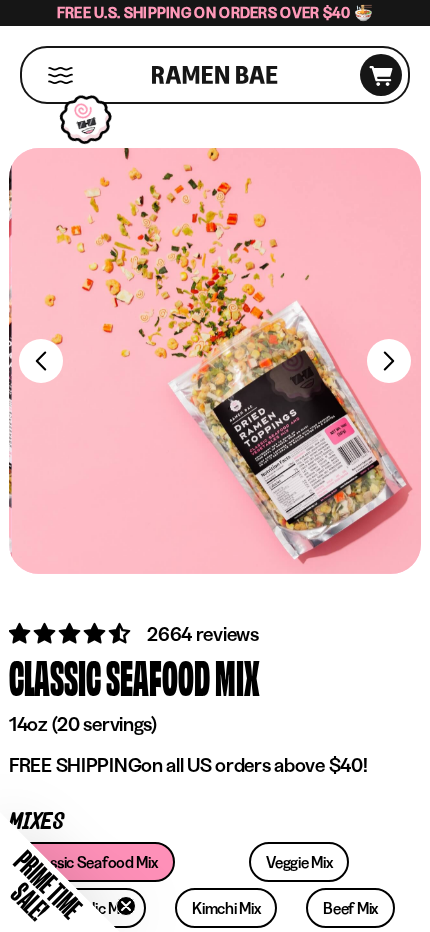 click on "FADCB6FD-DFAB-4417-9F21-029242090B77" at bounding box center (389, 361) 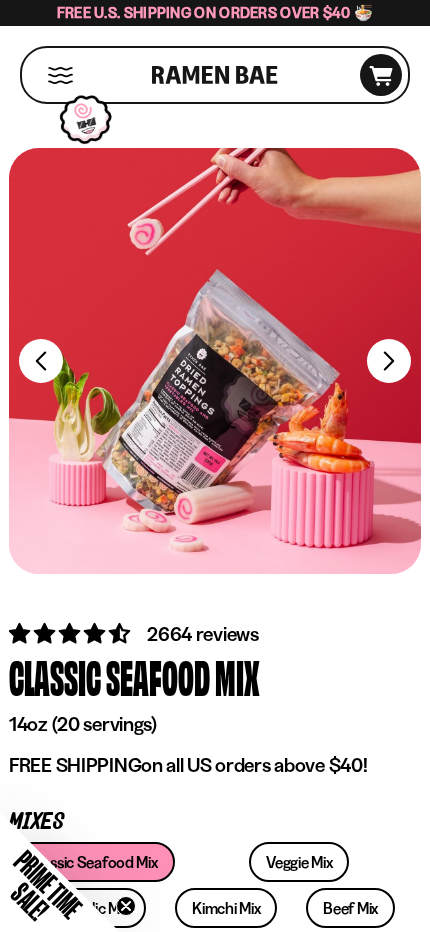 click on "FADCB6FD-DFAB-4417-9F21-029242090B77" at bounding box center (389, 361) 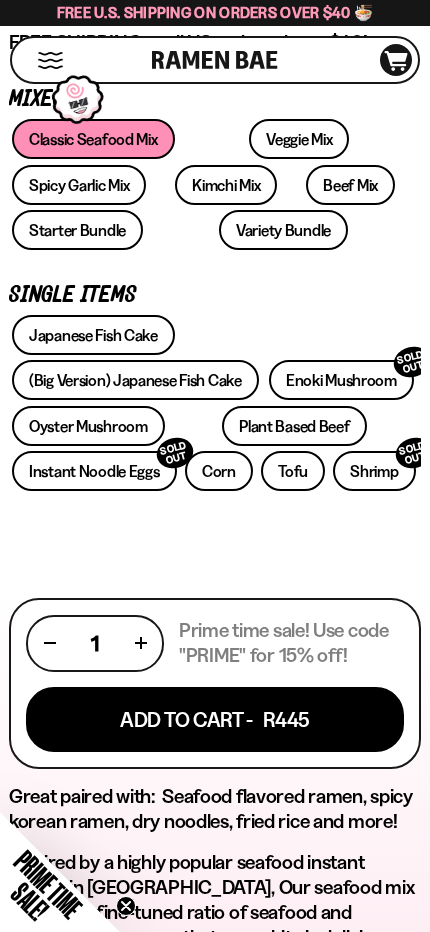 scroll, scrollTop: 727, scrollLeft: 0, axis: vertical 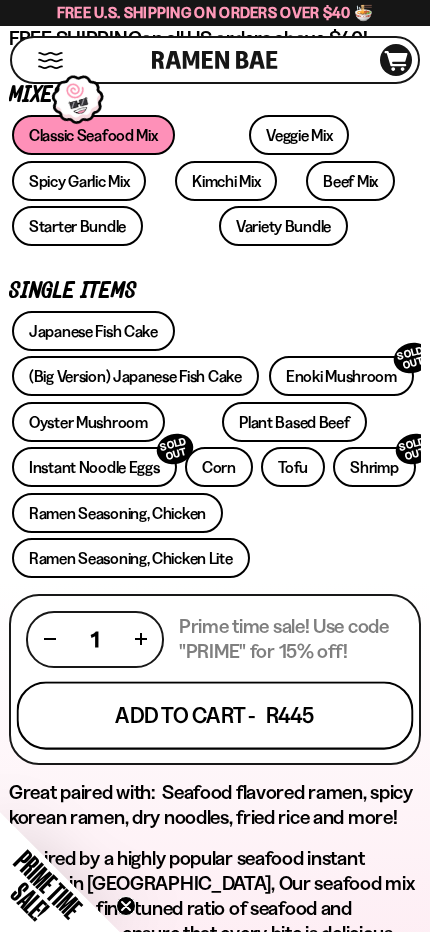 click on "Add To Cart -
R445" at bounding box center (215, 715) 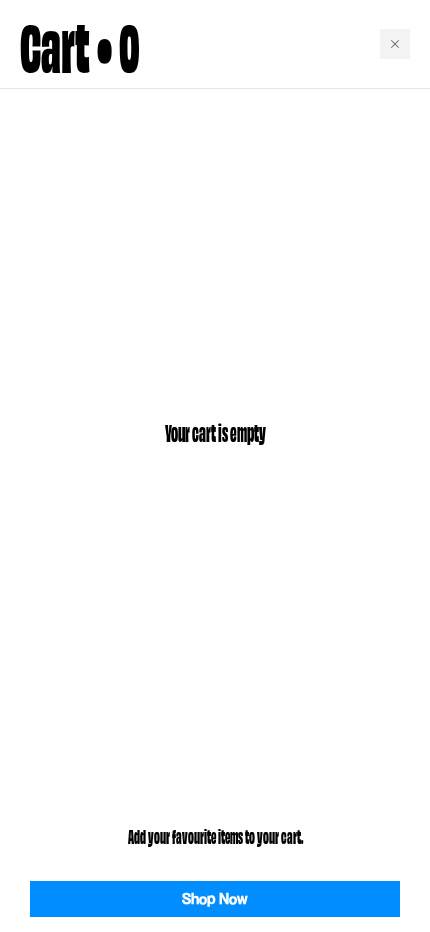 click at bounding box center (395, 44) 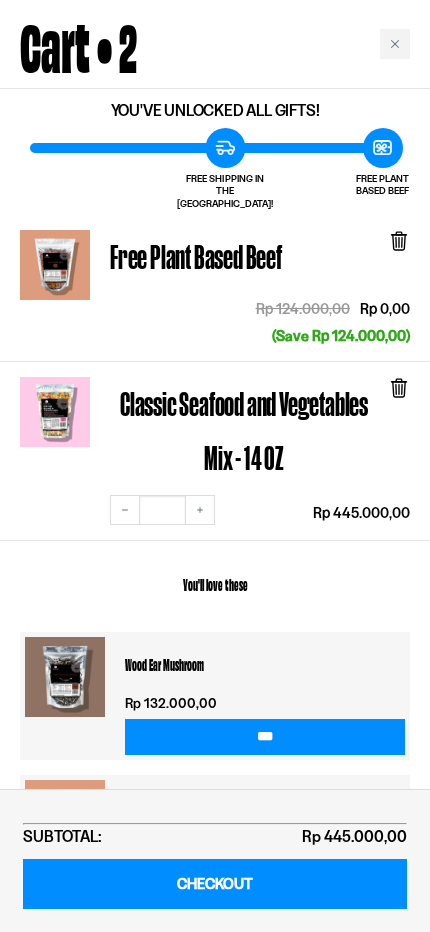 scroll, scrollTop: 0, scrollLeft: 0, axis: both 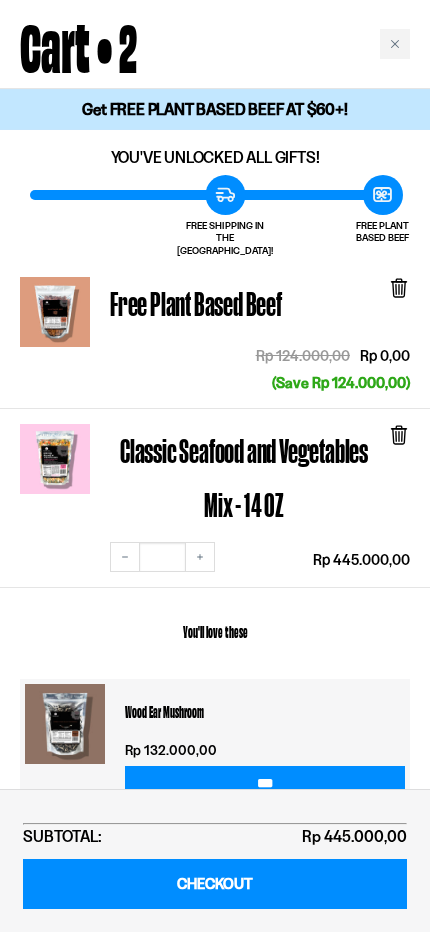 click at bounding box center [395, 44] 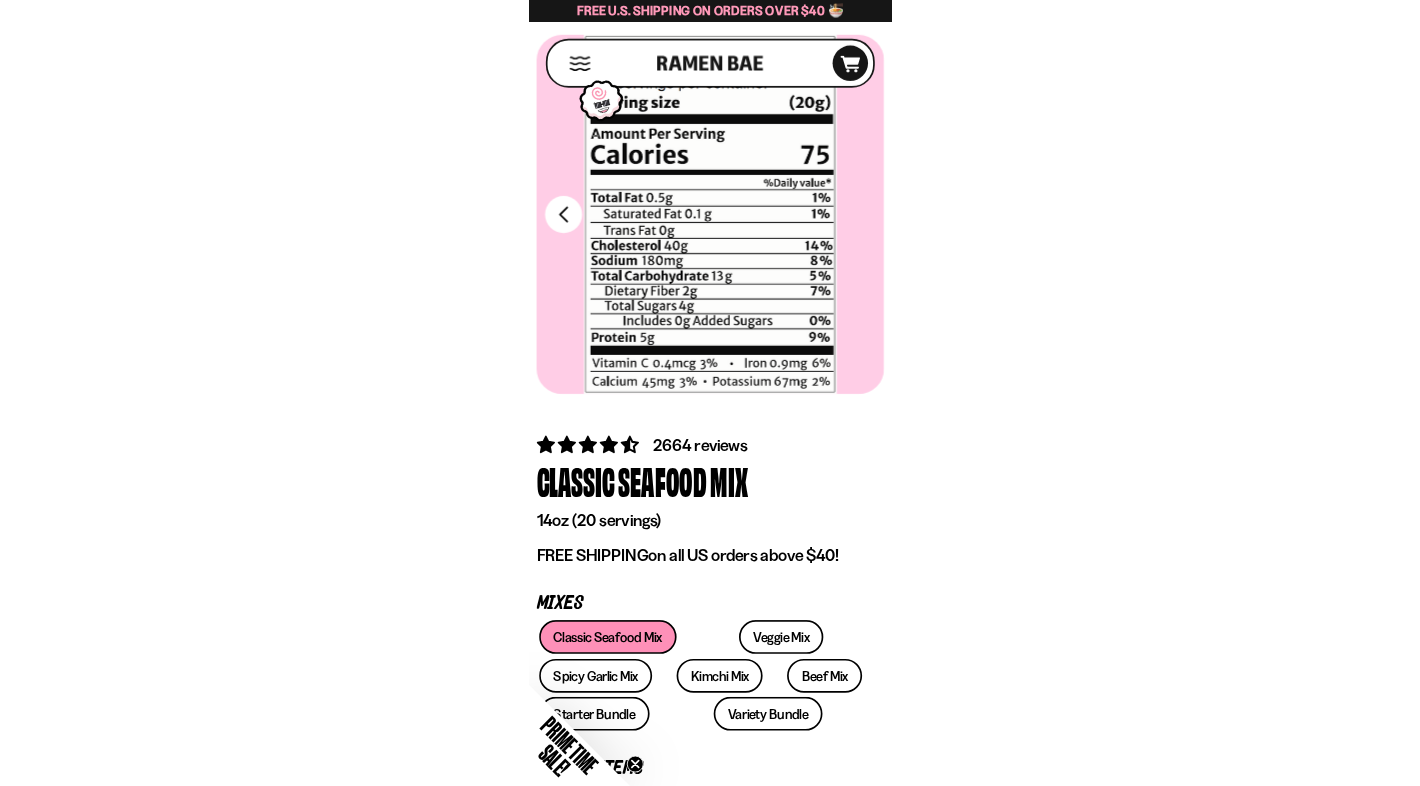 scroll, scrollTop: 0, scrollLeft: 0, axis: both 